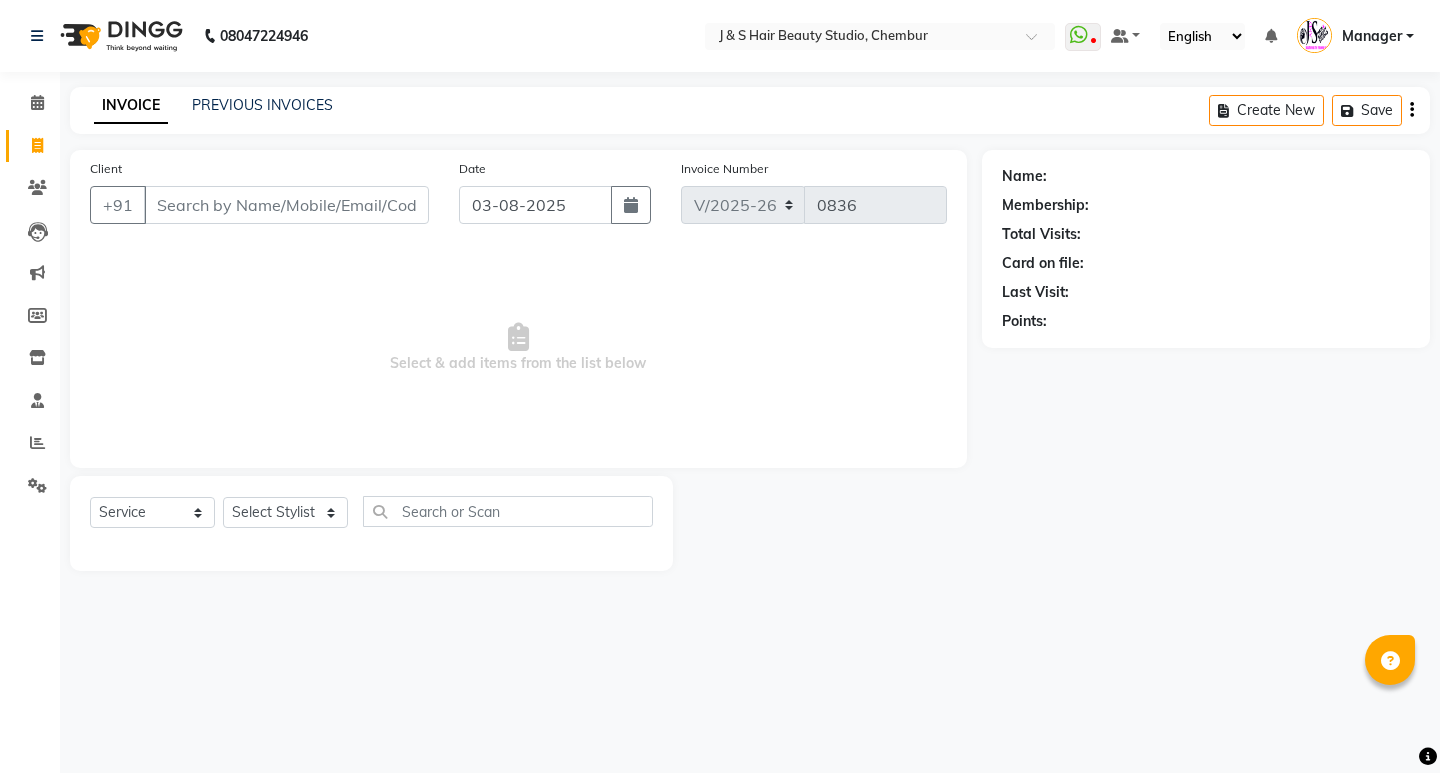 select on "143" 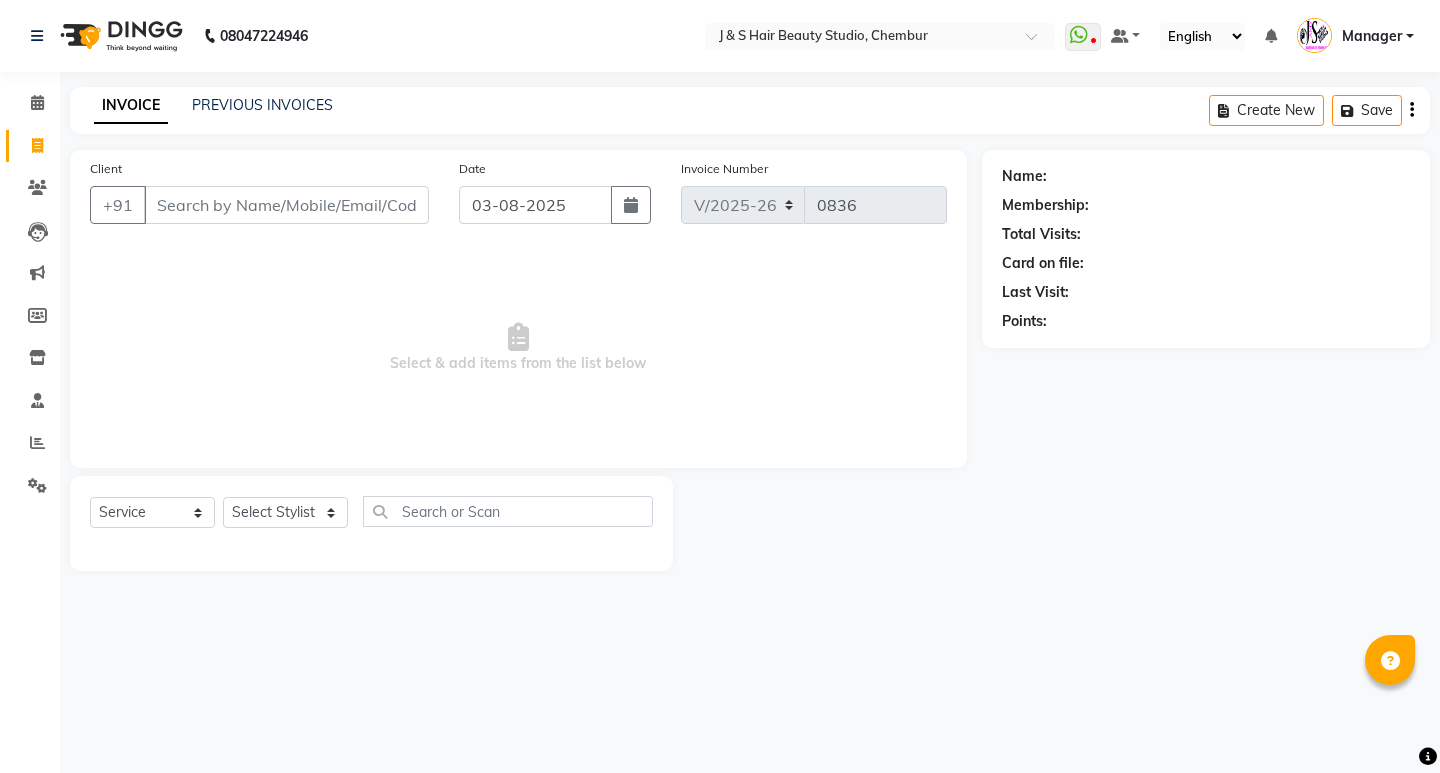 scroll, scrollTop: 0, scrollLeft: 0, axis: both 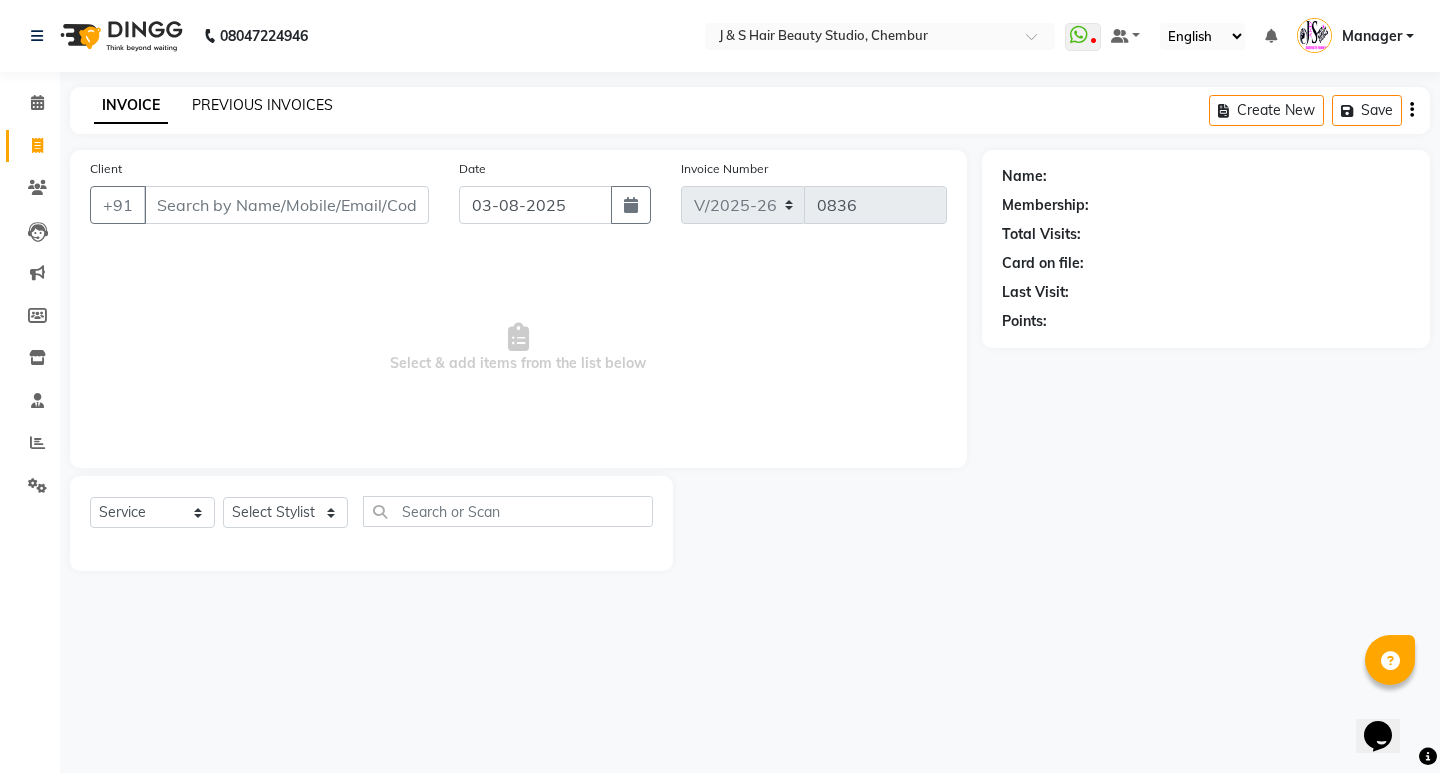 click on "PREVIOUS INVOICES" 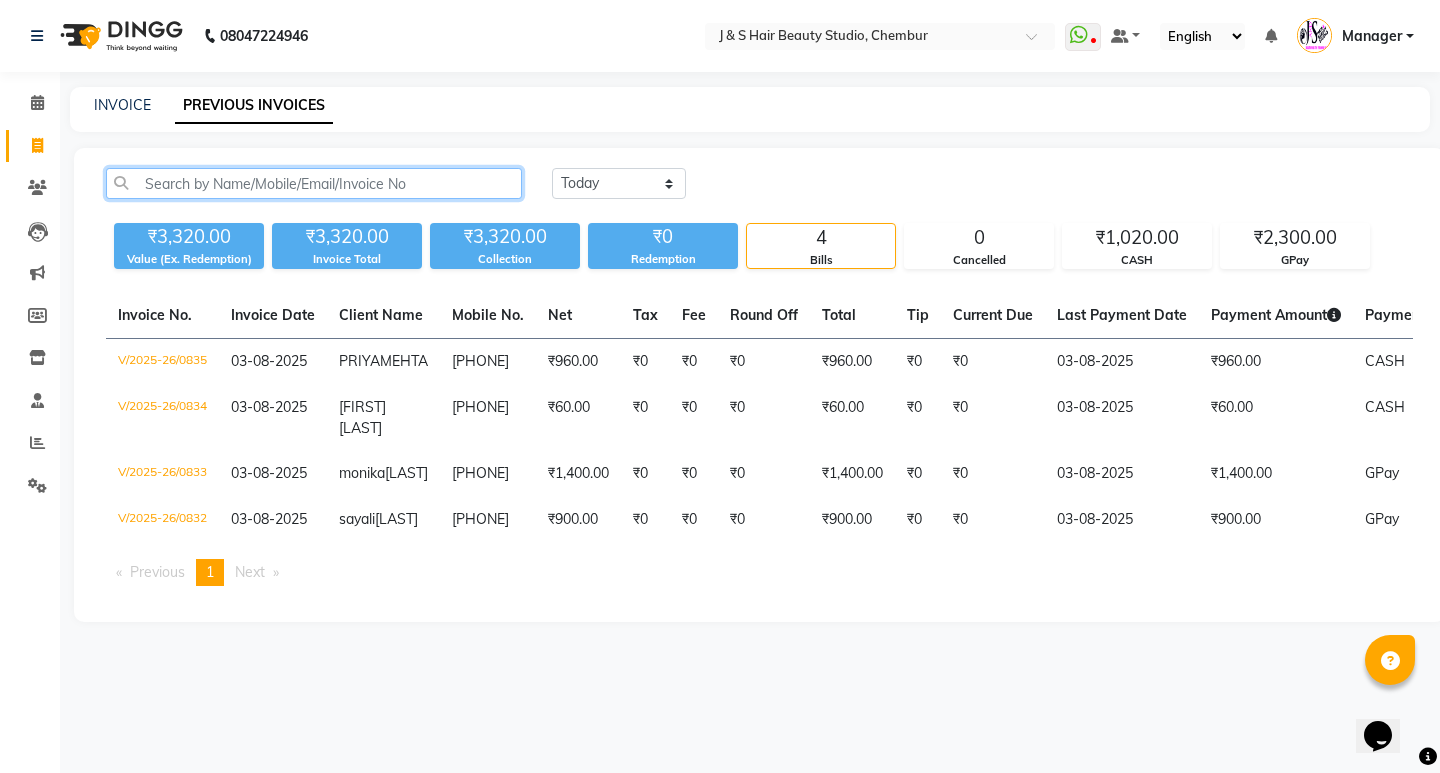 click 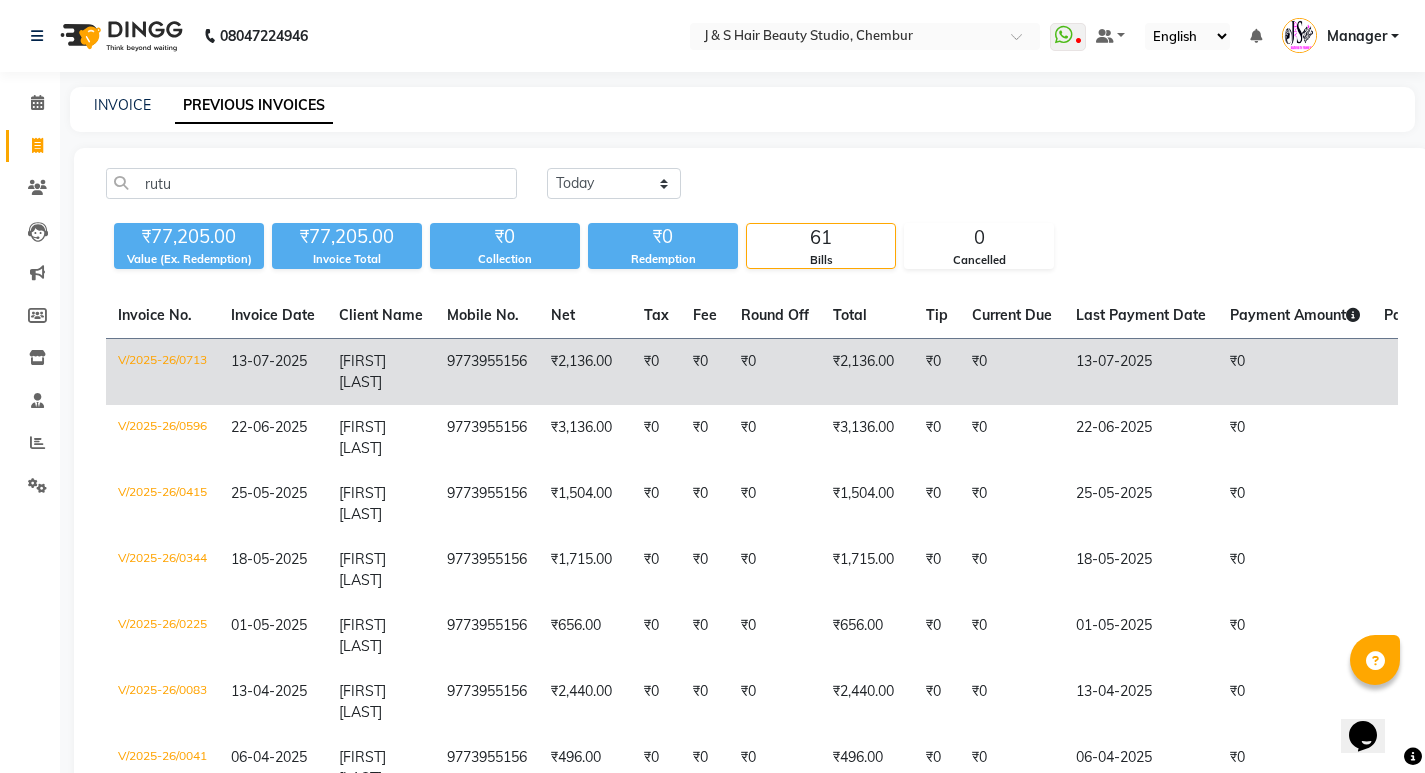 click on "Rutuja  Ingale" 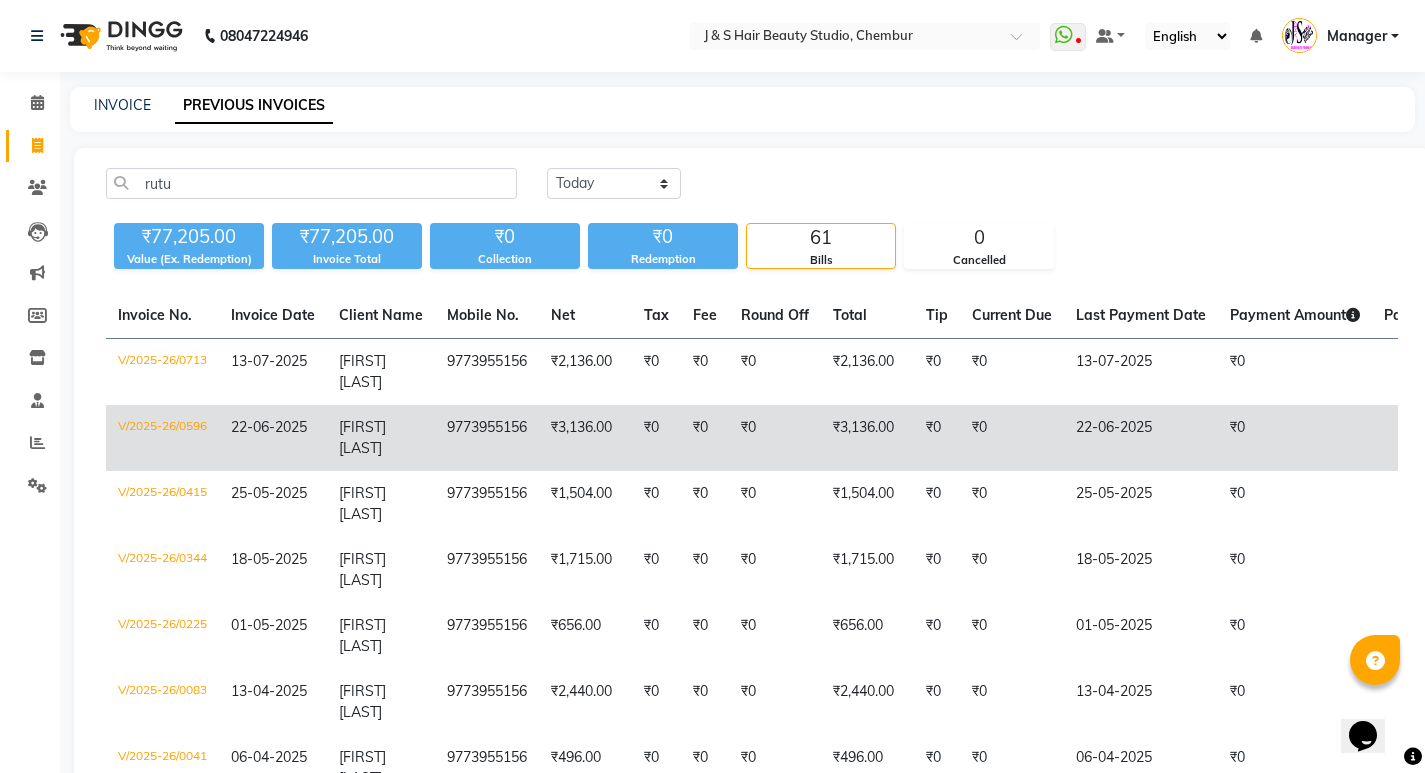 click on "Rutuja" 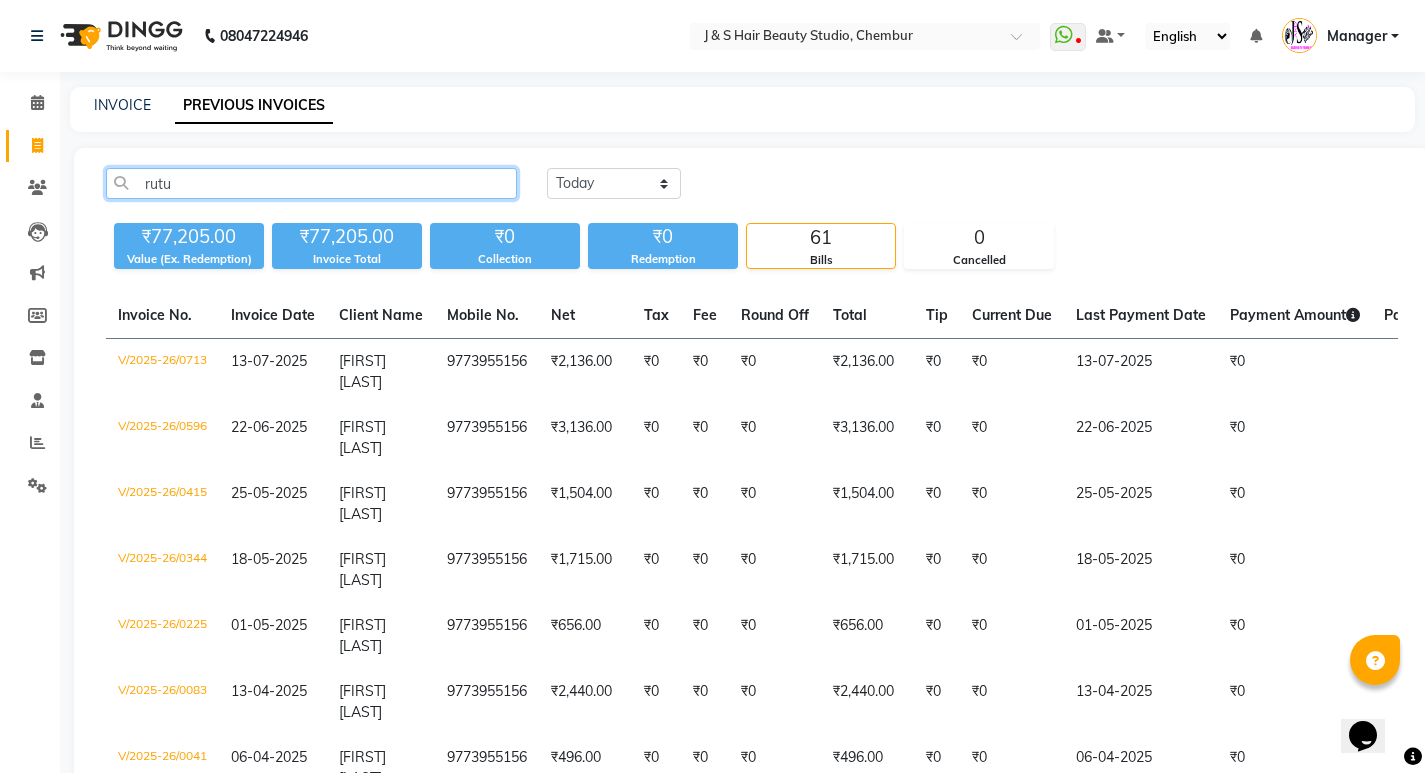 click on "rutu" 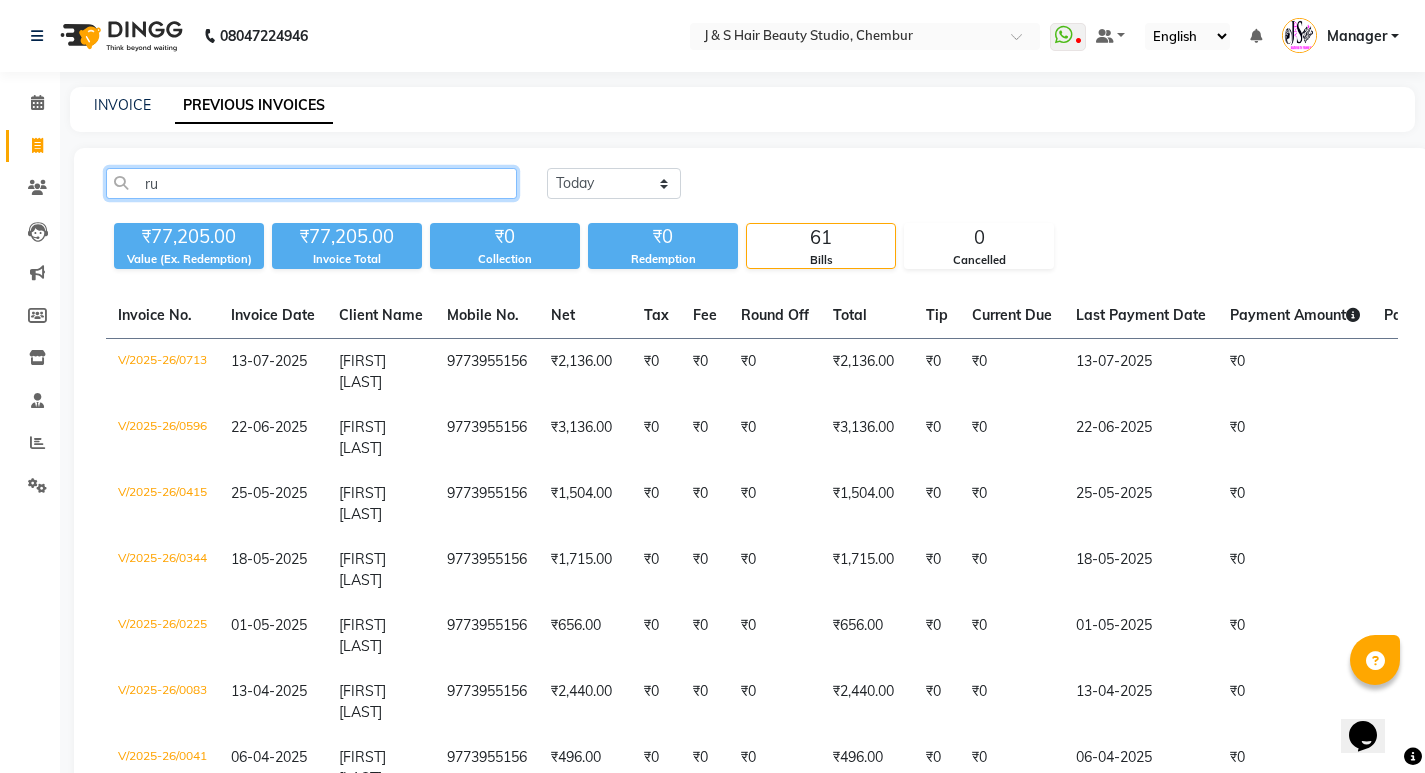 type on "r" 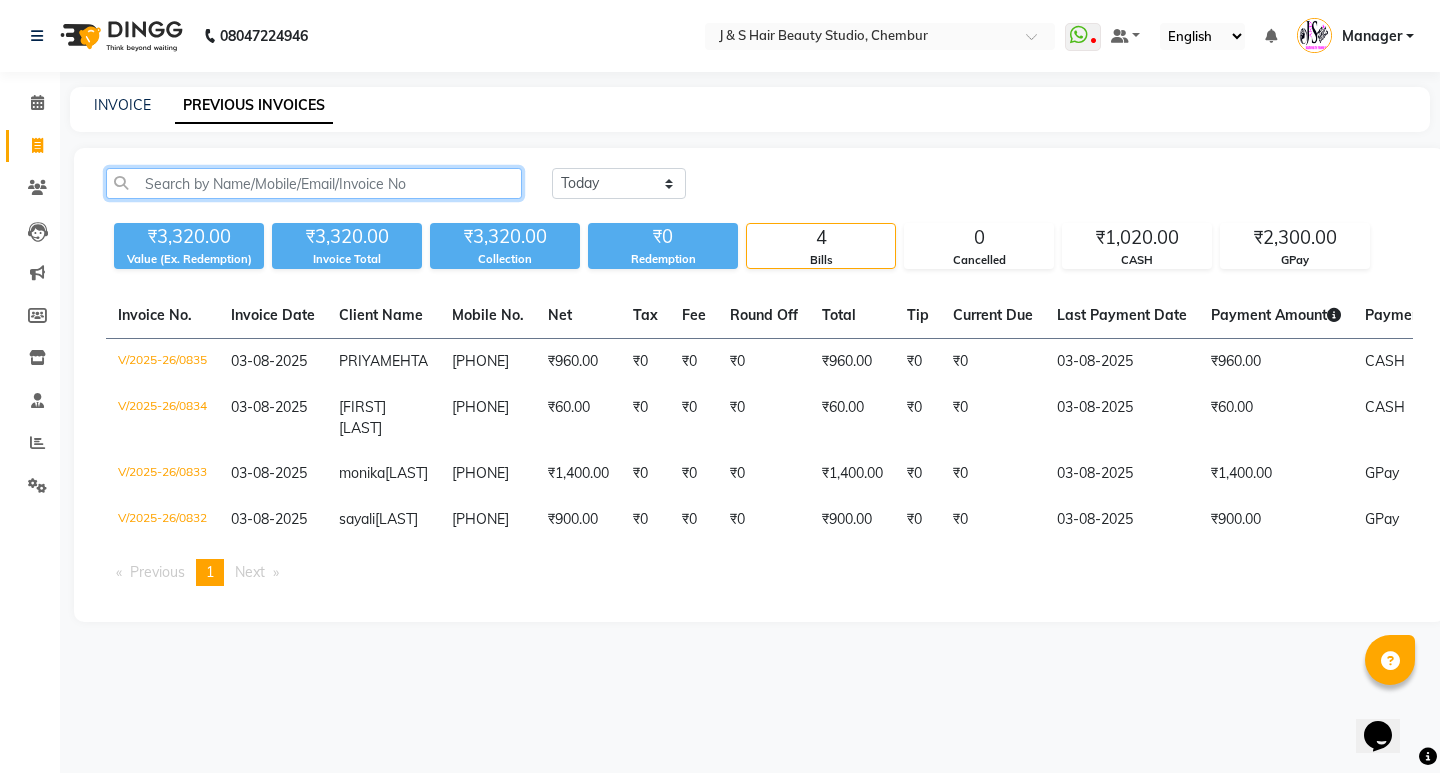 type 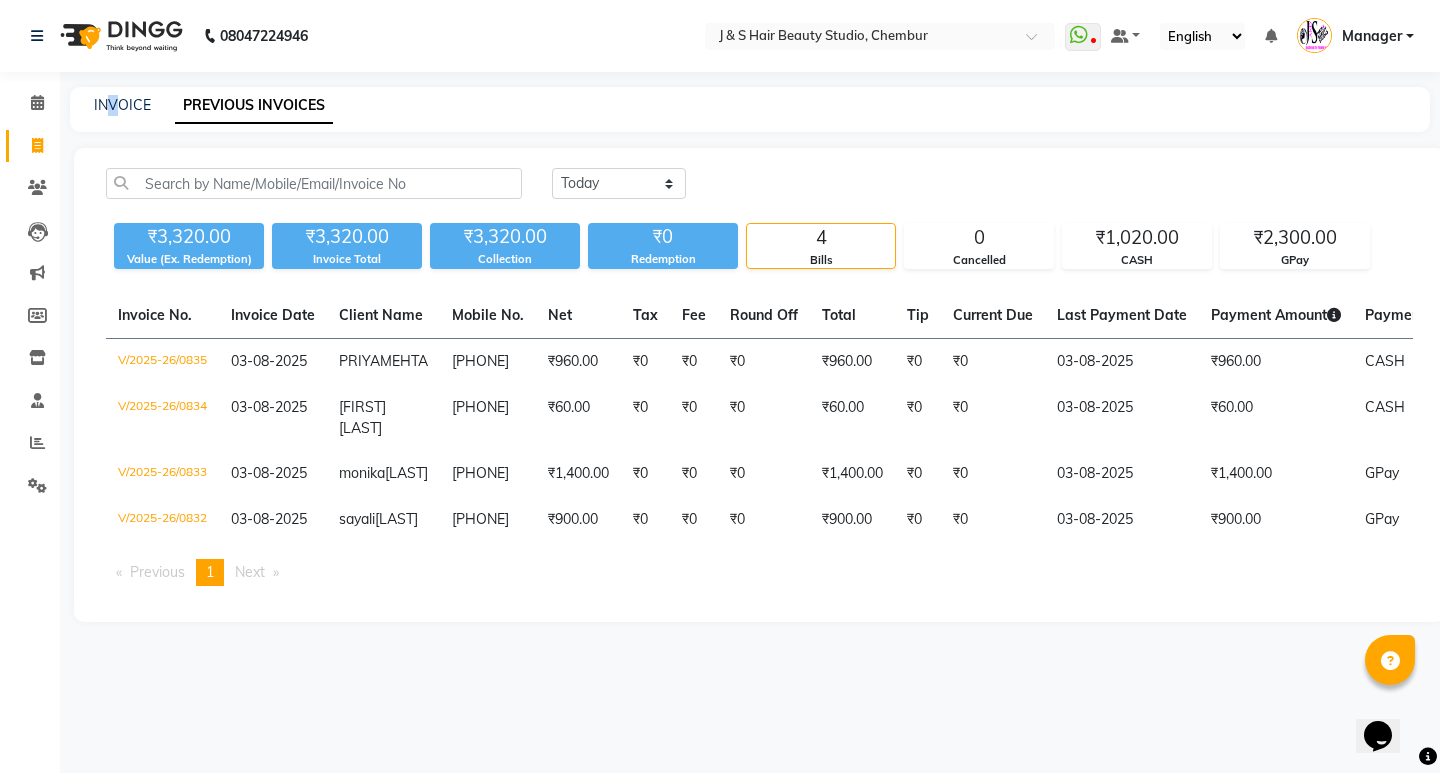 click on "INVOICE" 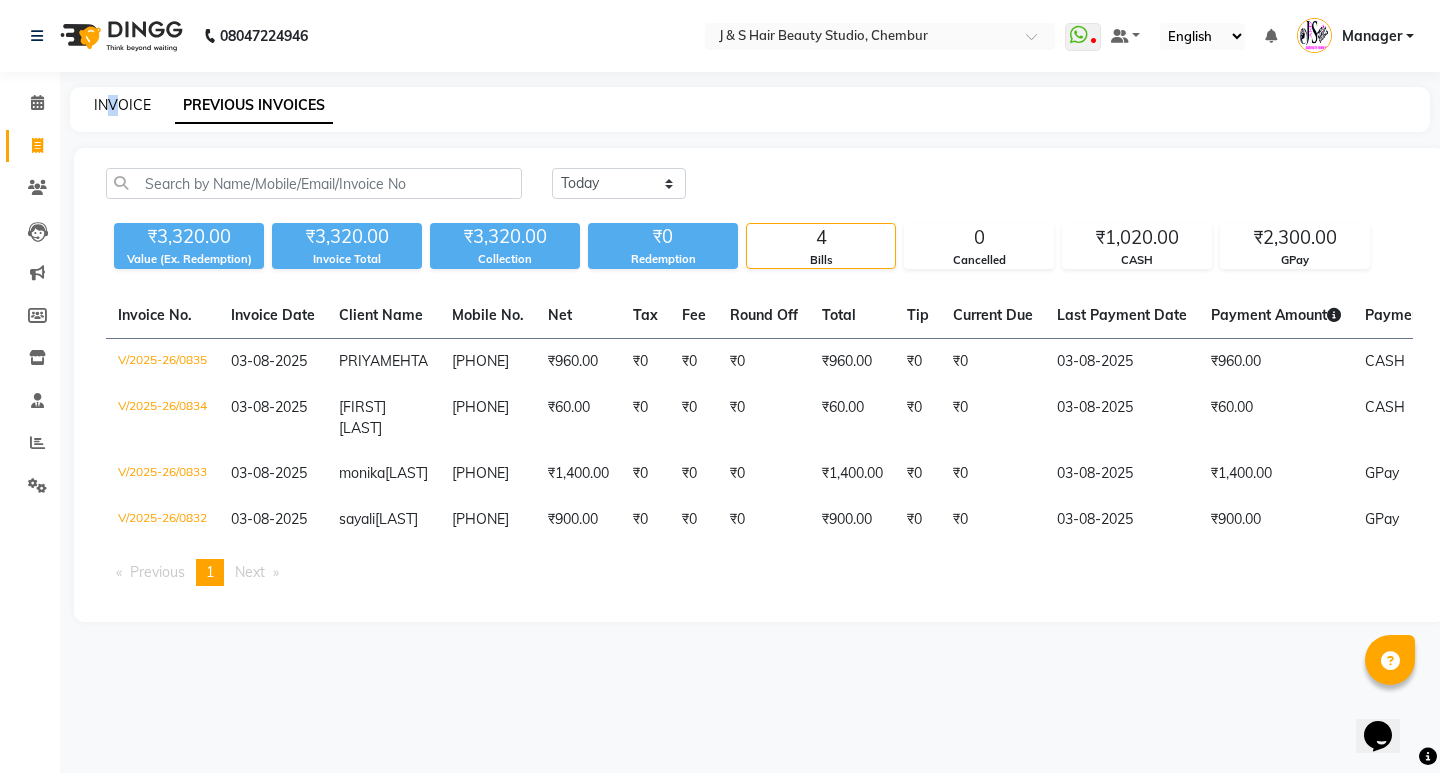 click on "INVOICE" 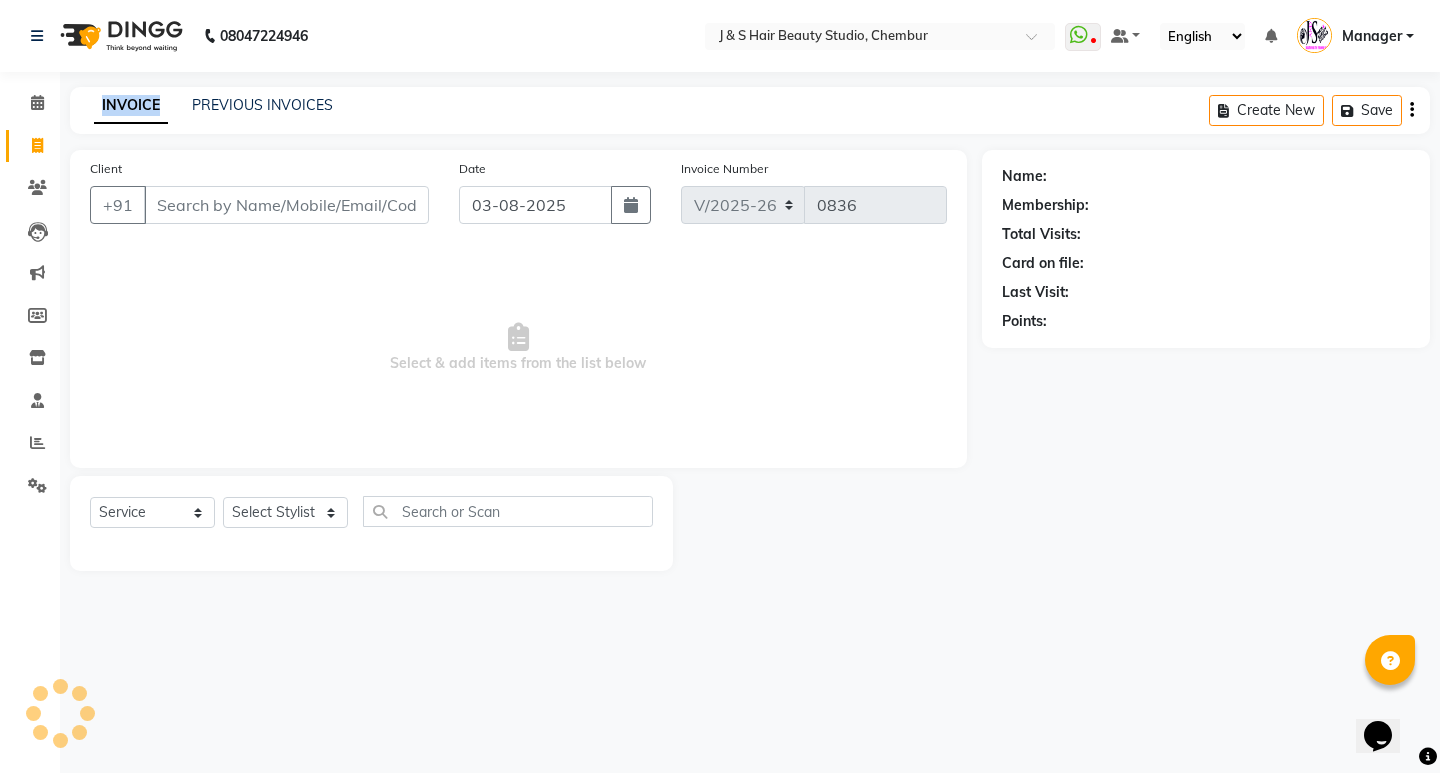 click on "INVOICE" 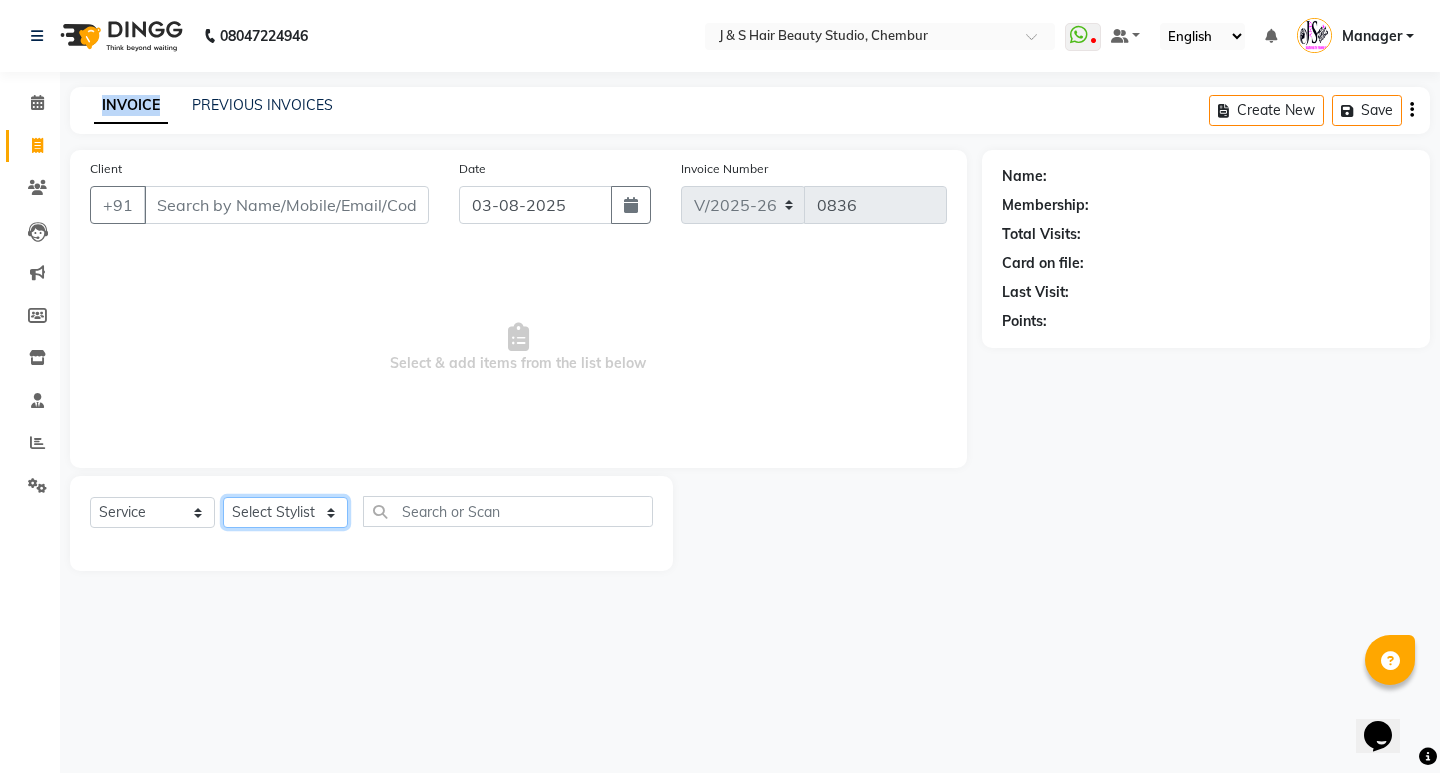 click on "Select Stylist Manager Neeta Mam No Preference 1 poonam Rupali Sheetal Mam Sushma  vidhya" 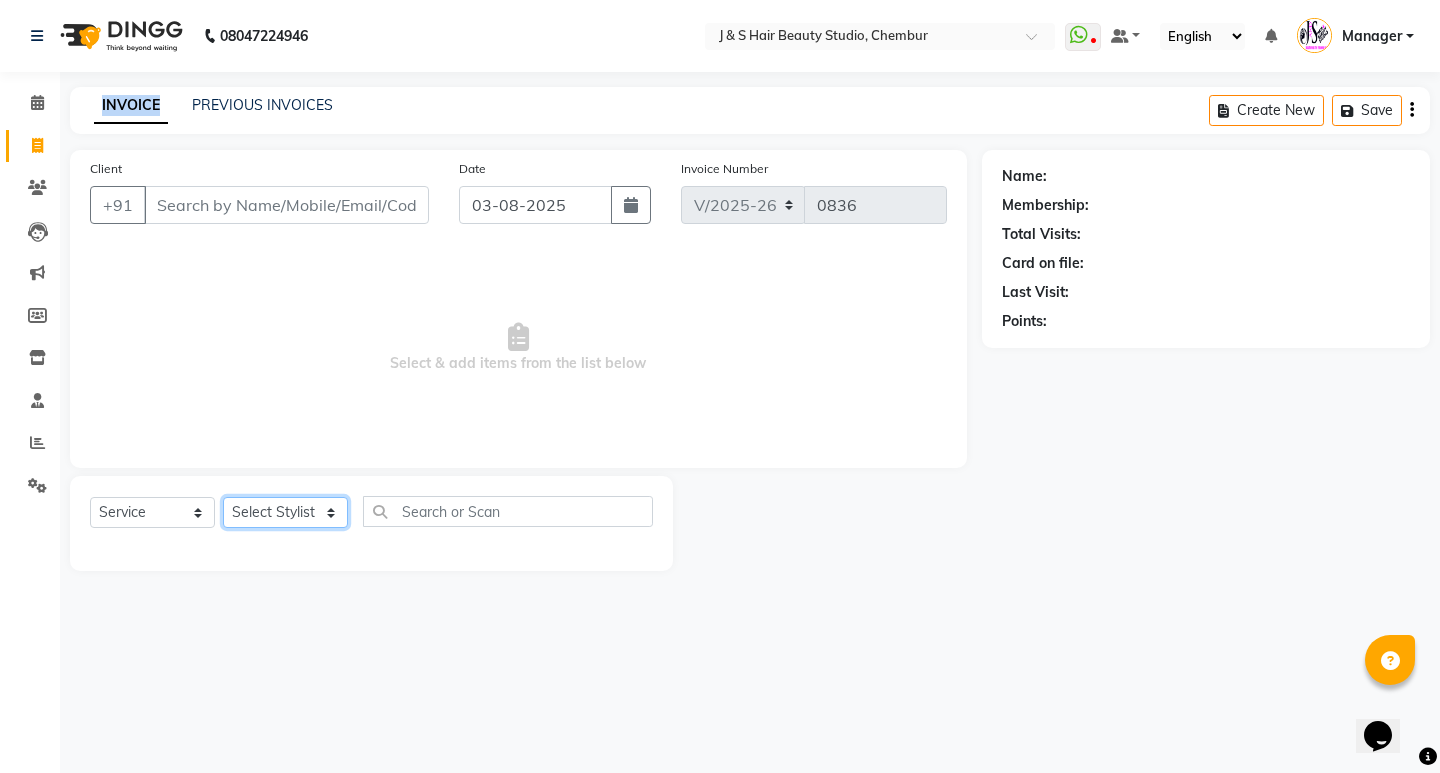 select on "4269" 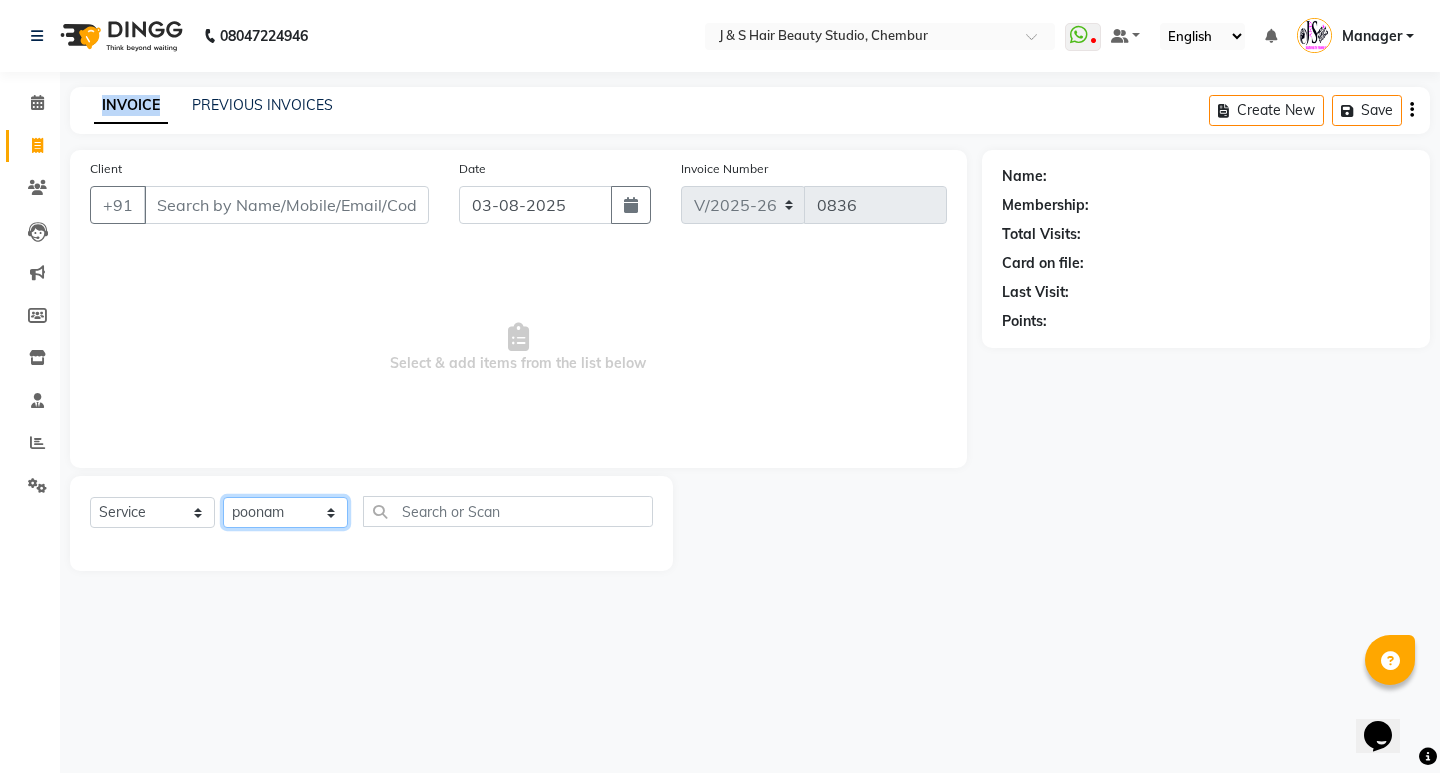 click on "Select Stylist Manager Neeta Mam No Preference 1 poonam Rupali Sheetal Mam Sushma  vidhya" 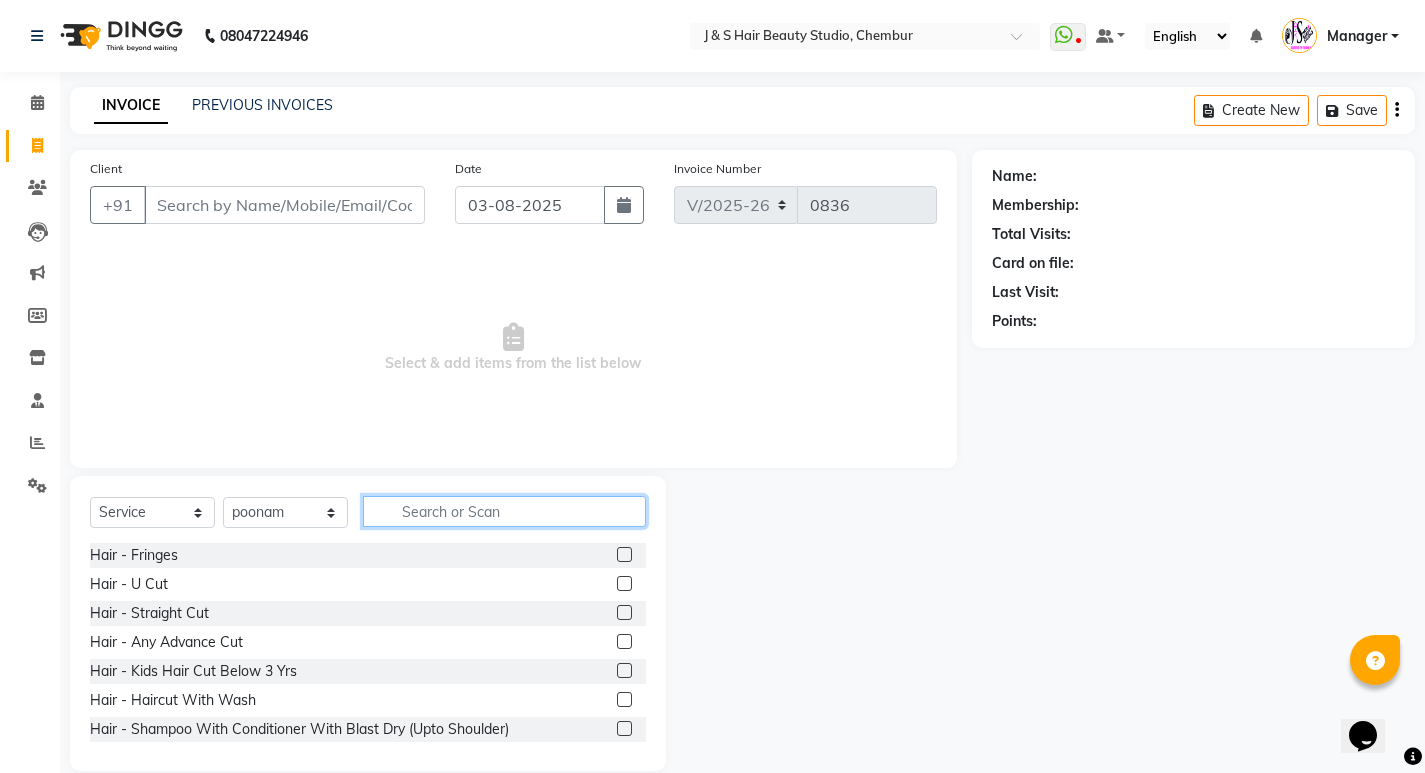 click 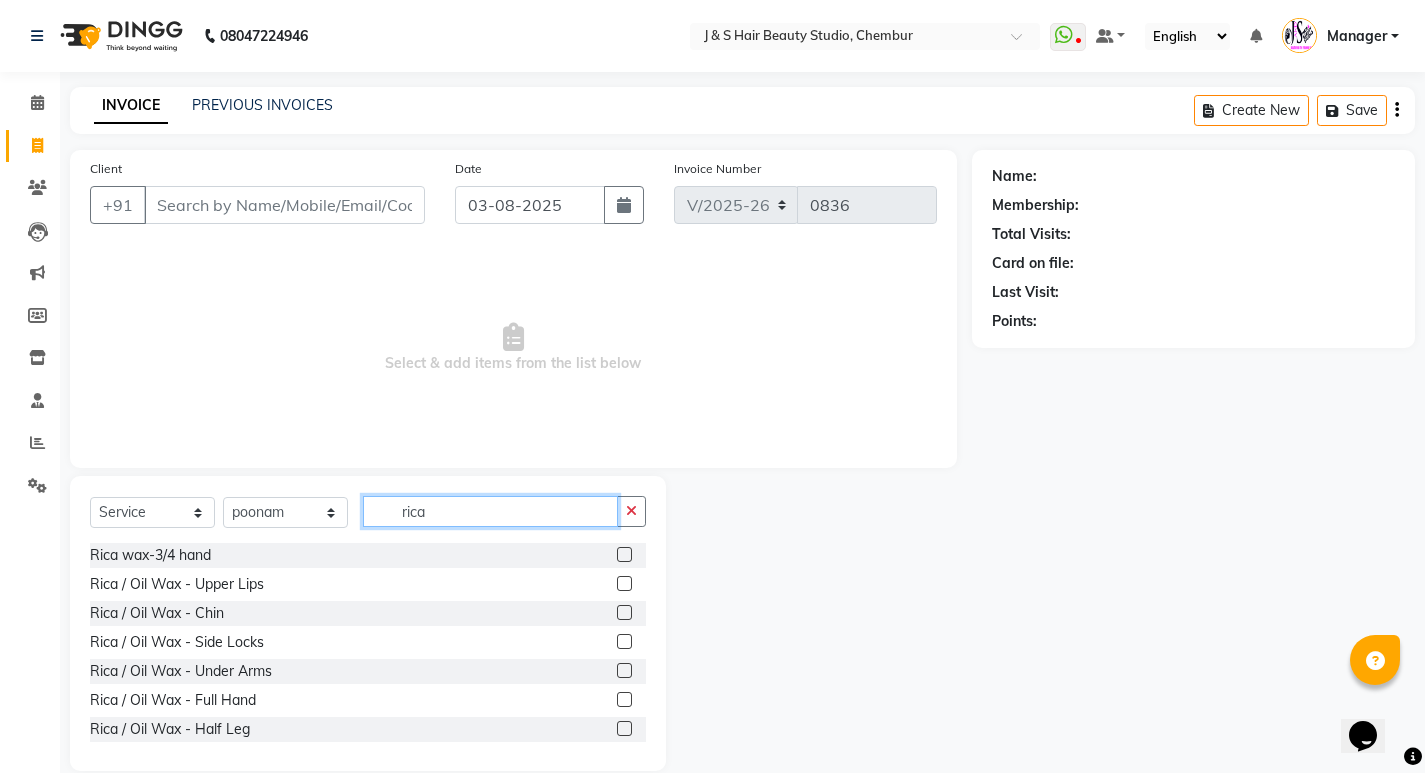 type on "rica" 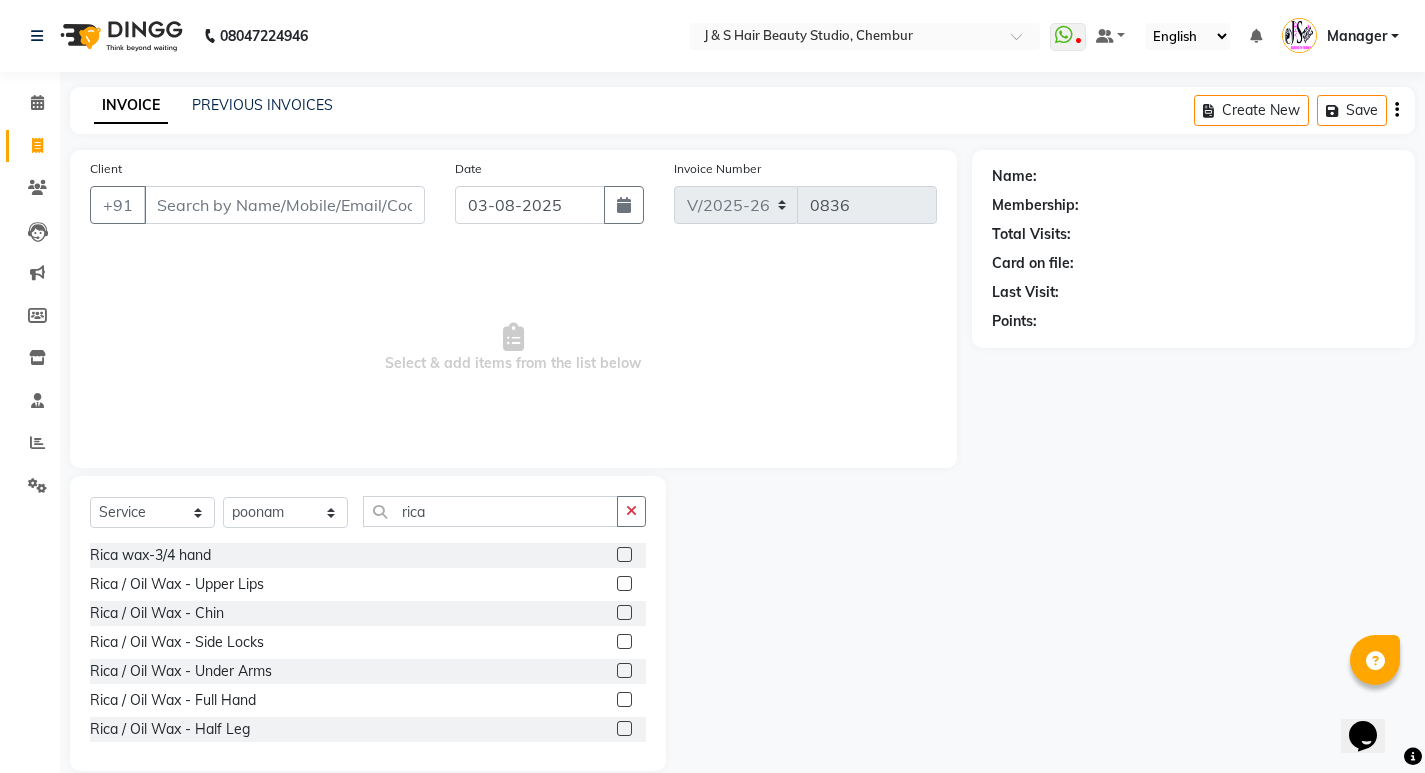 click 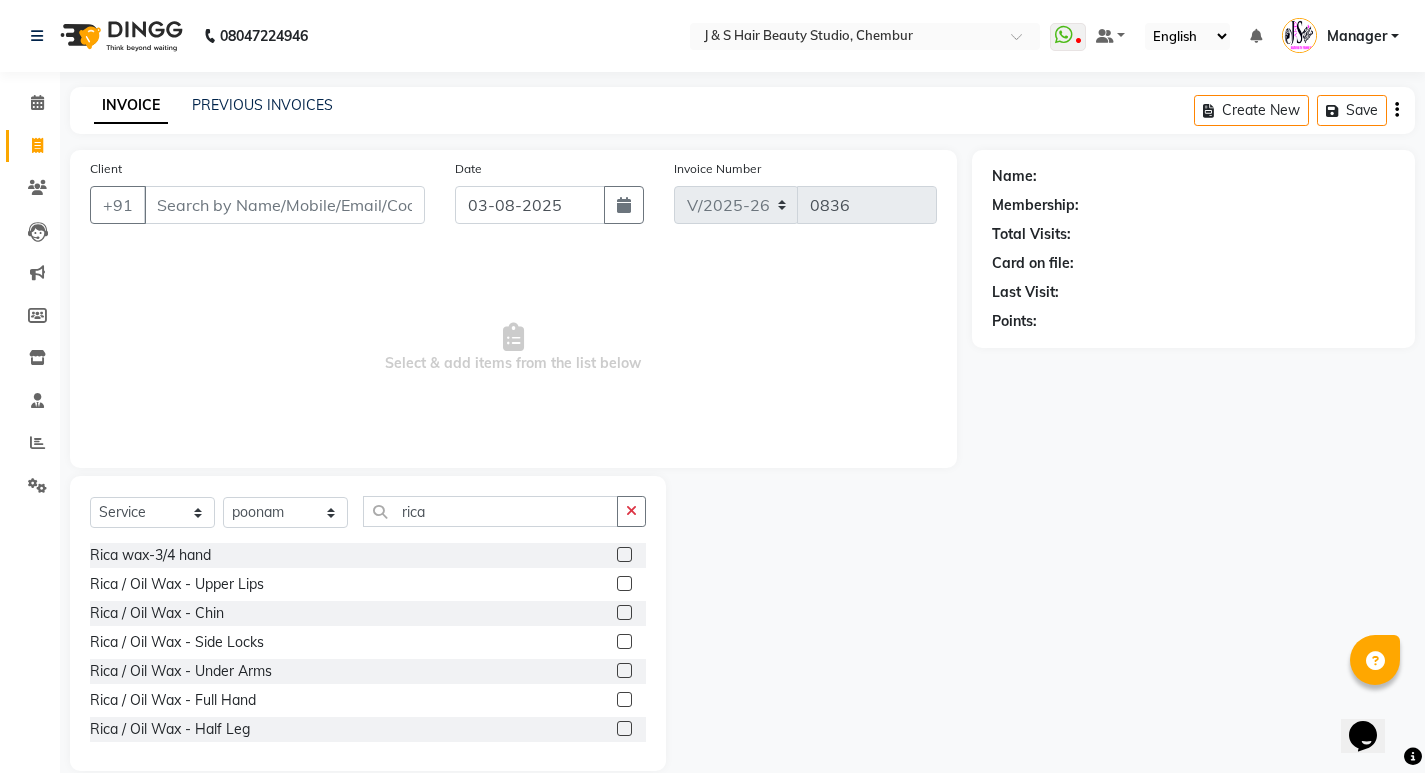 click at bounding box center [623, 671] 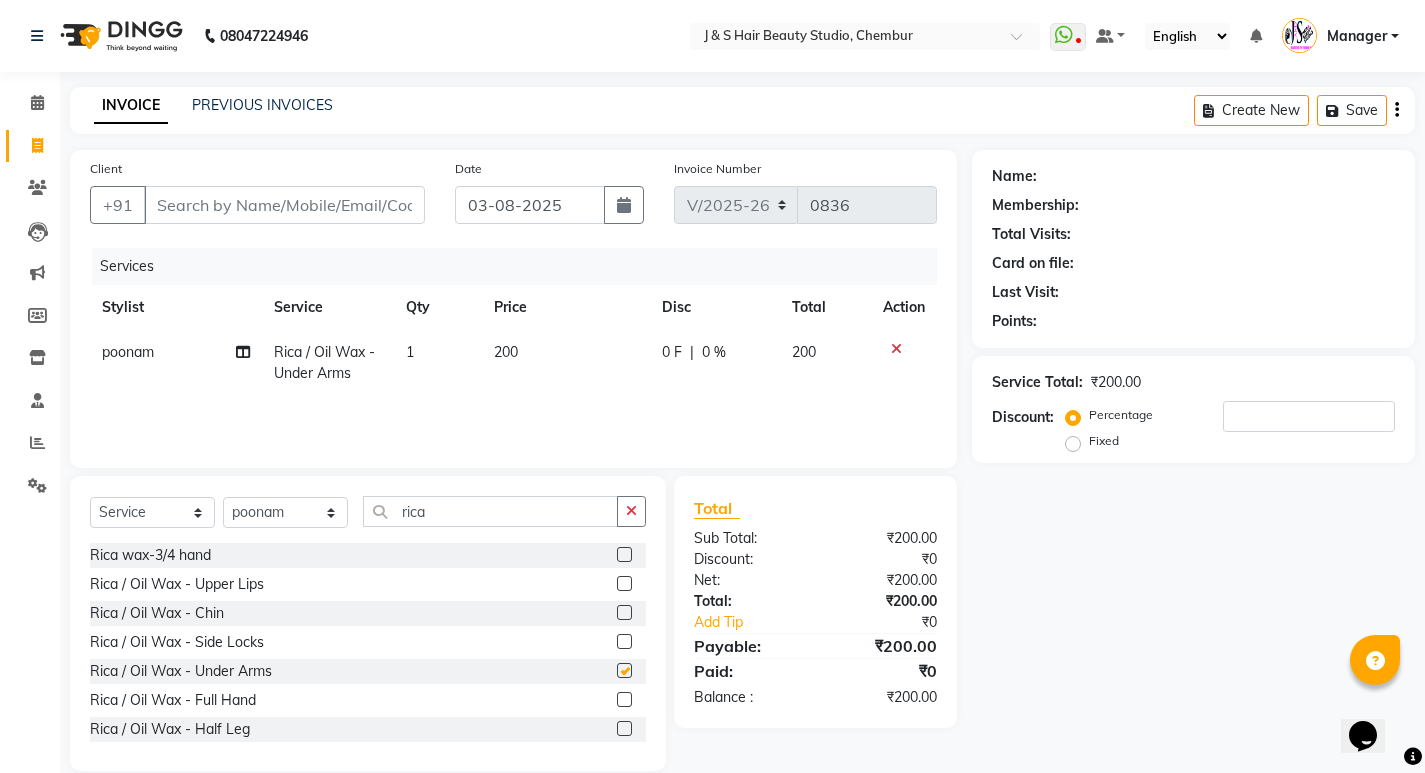 checkbox on "false" 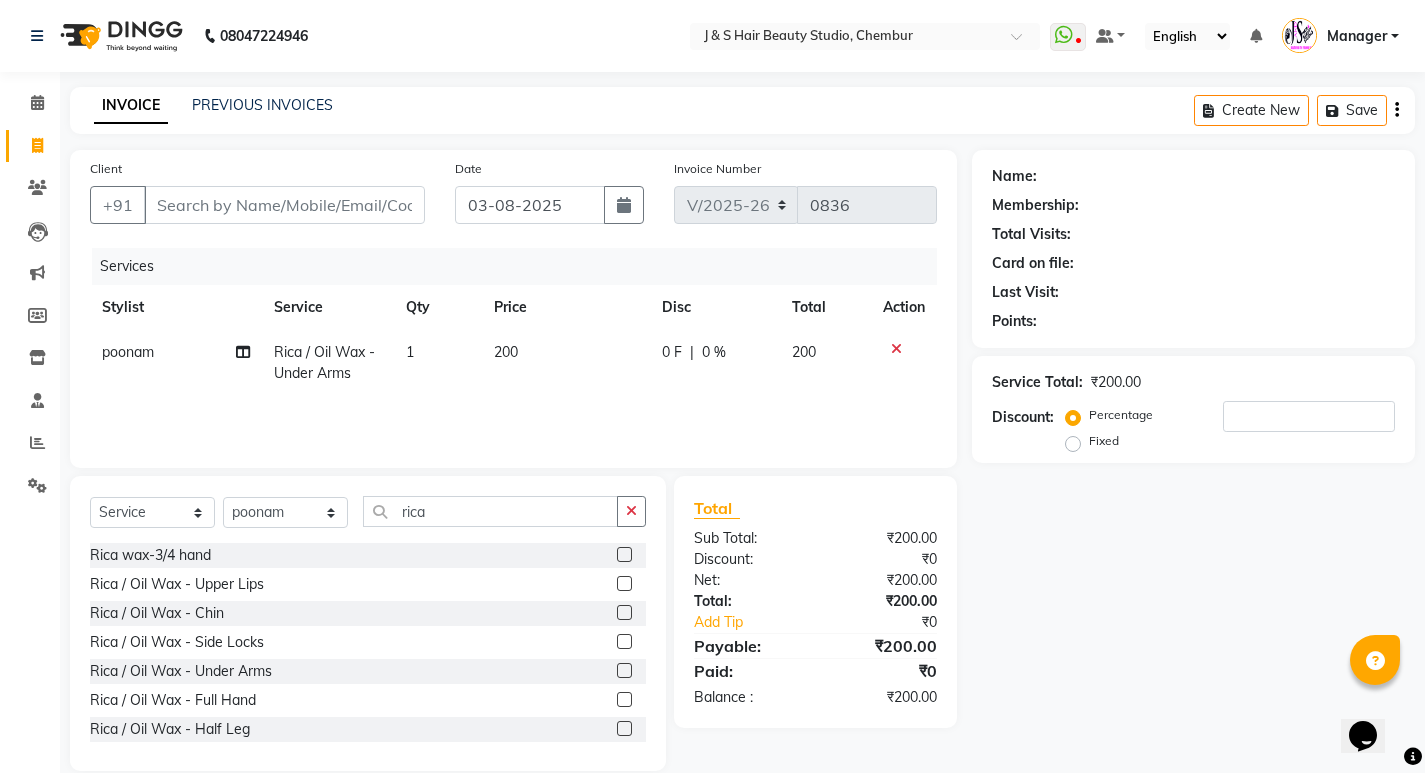 click 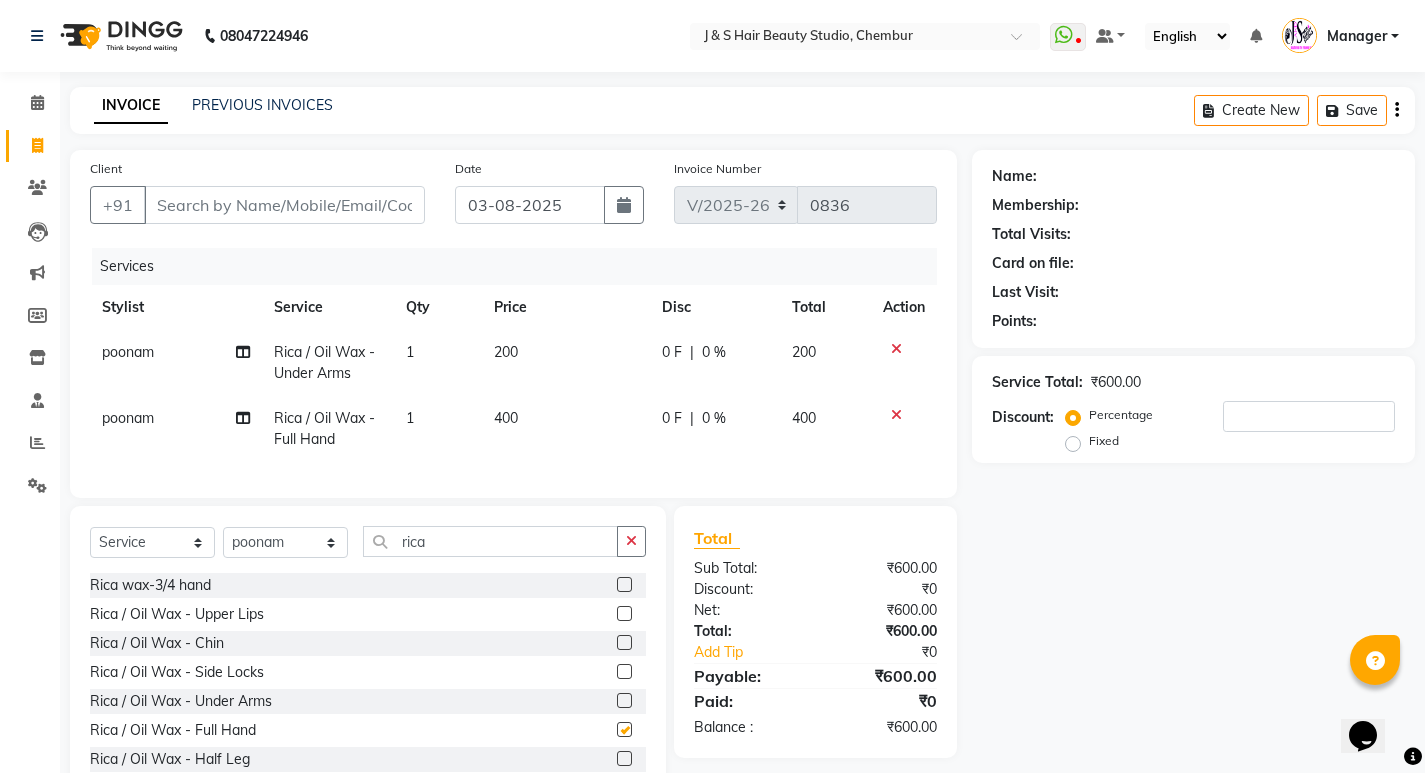 checkbox on "false" 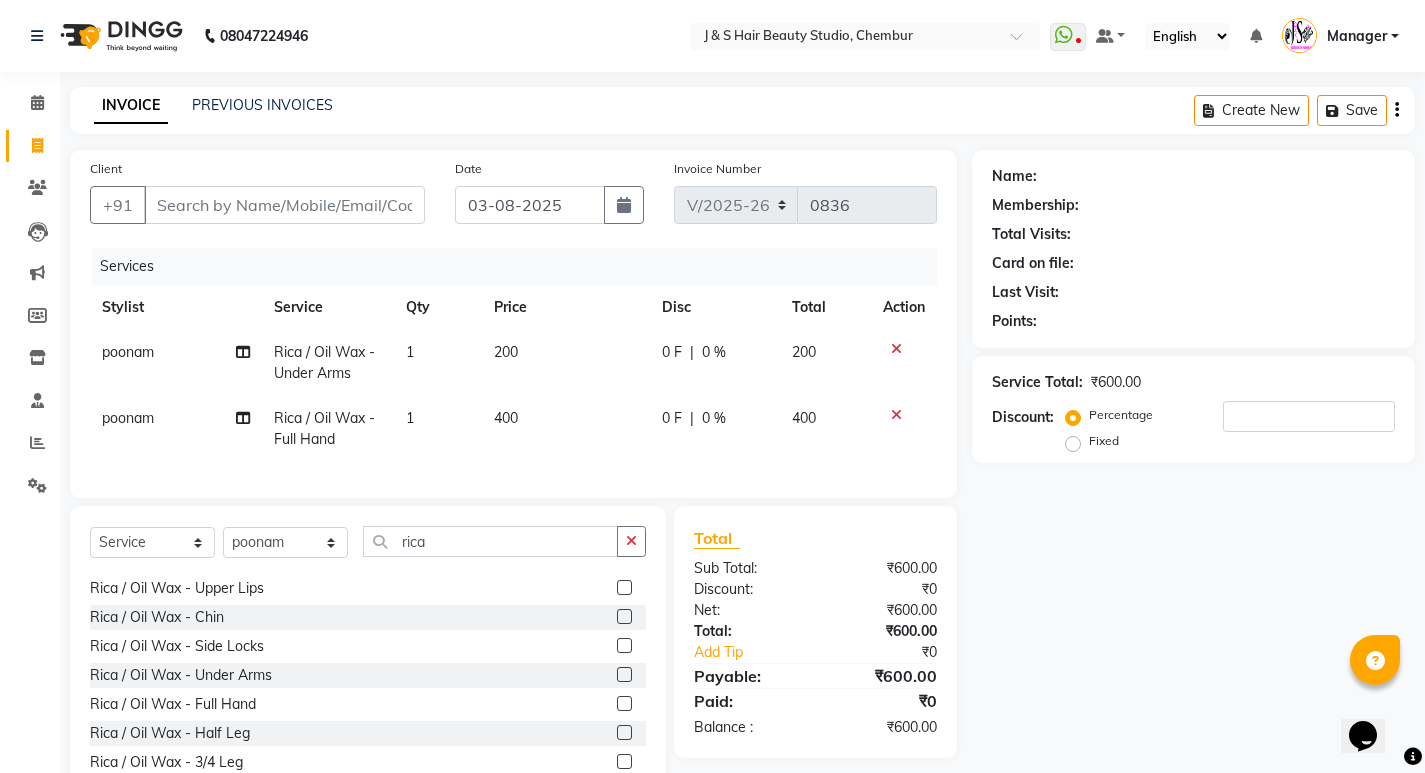 scroll, scrollTop: 100, scrollLeft: 0, axis: vertical 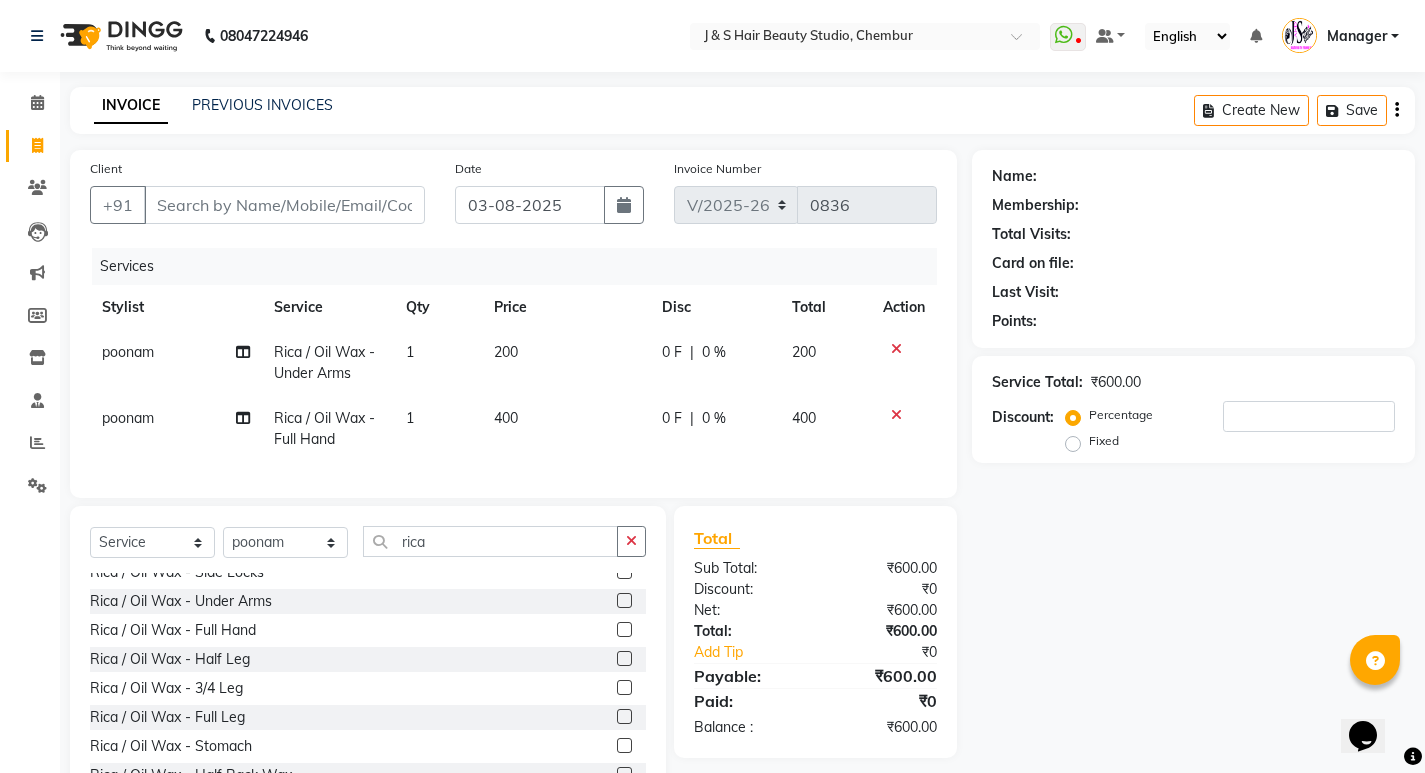 click 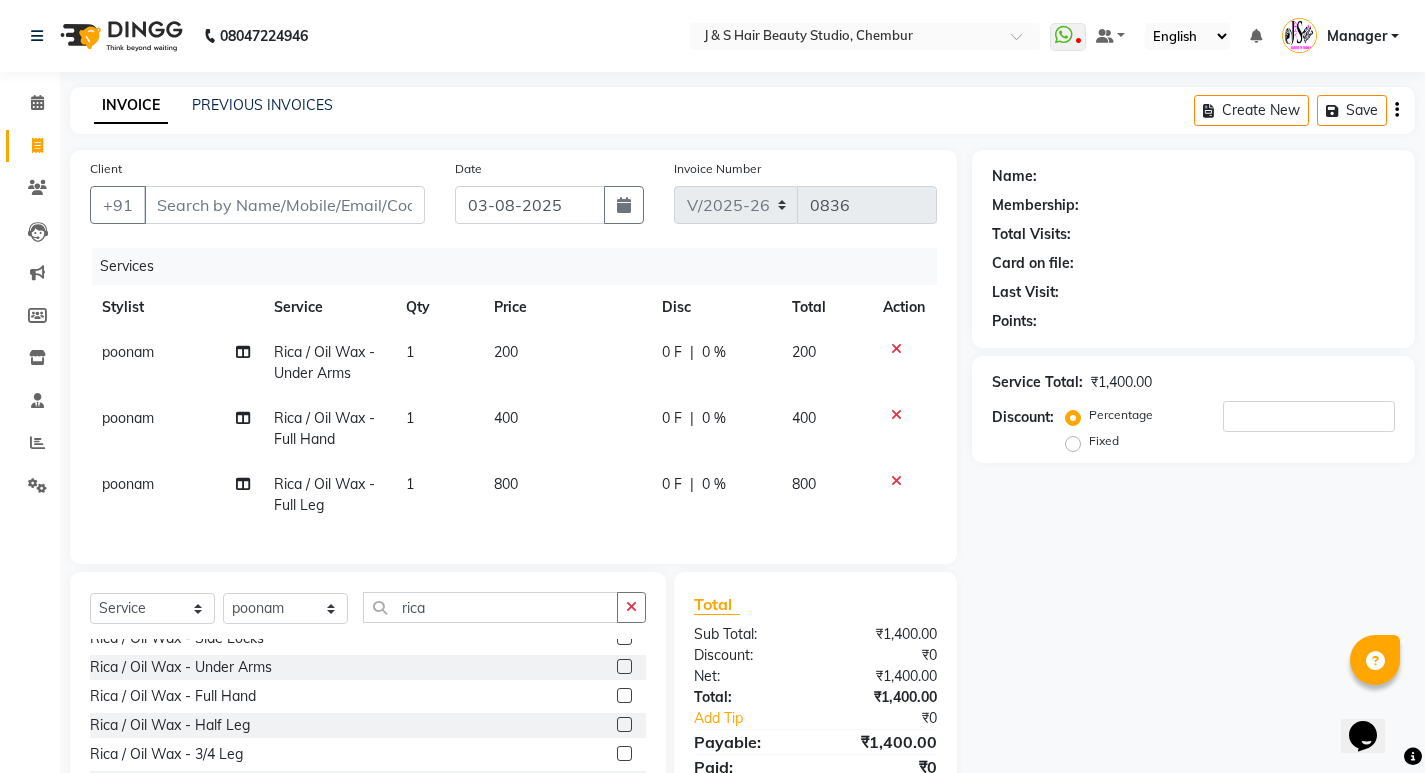 checkbox on "false" 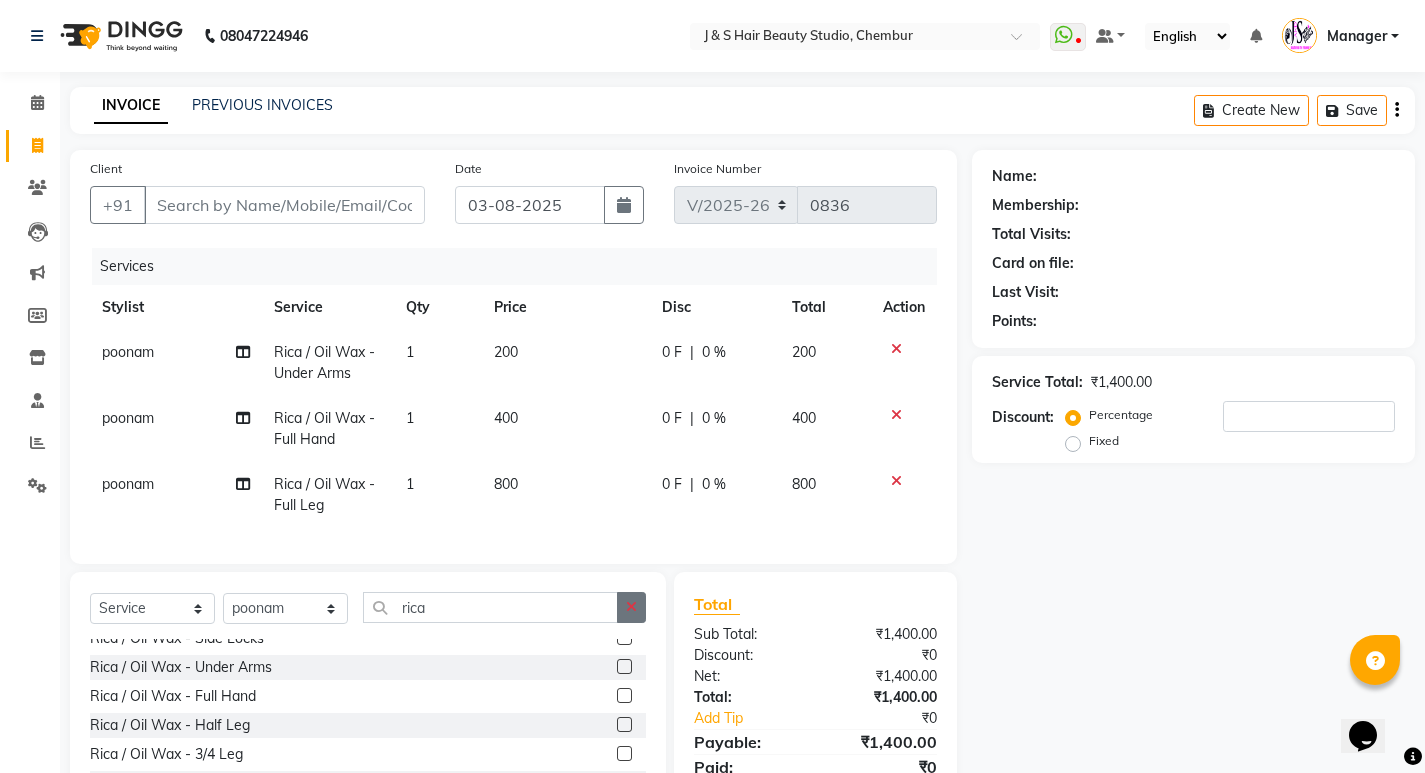 click 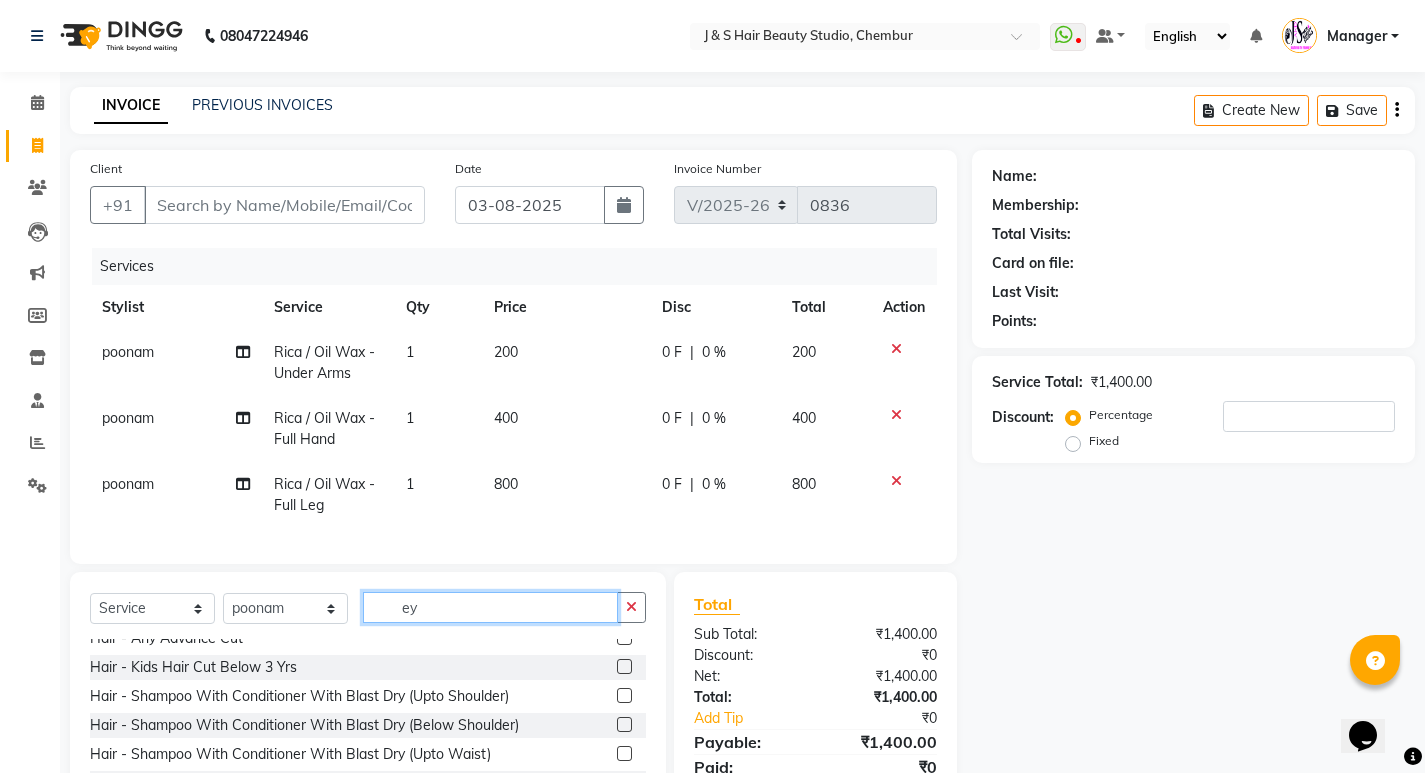 scroll, scrollTop: 0, scrollLeft: 0, axis: both 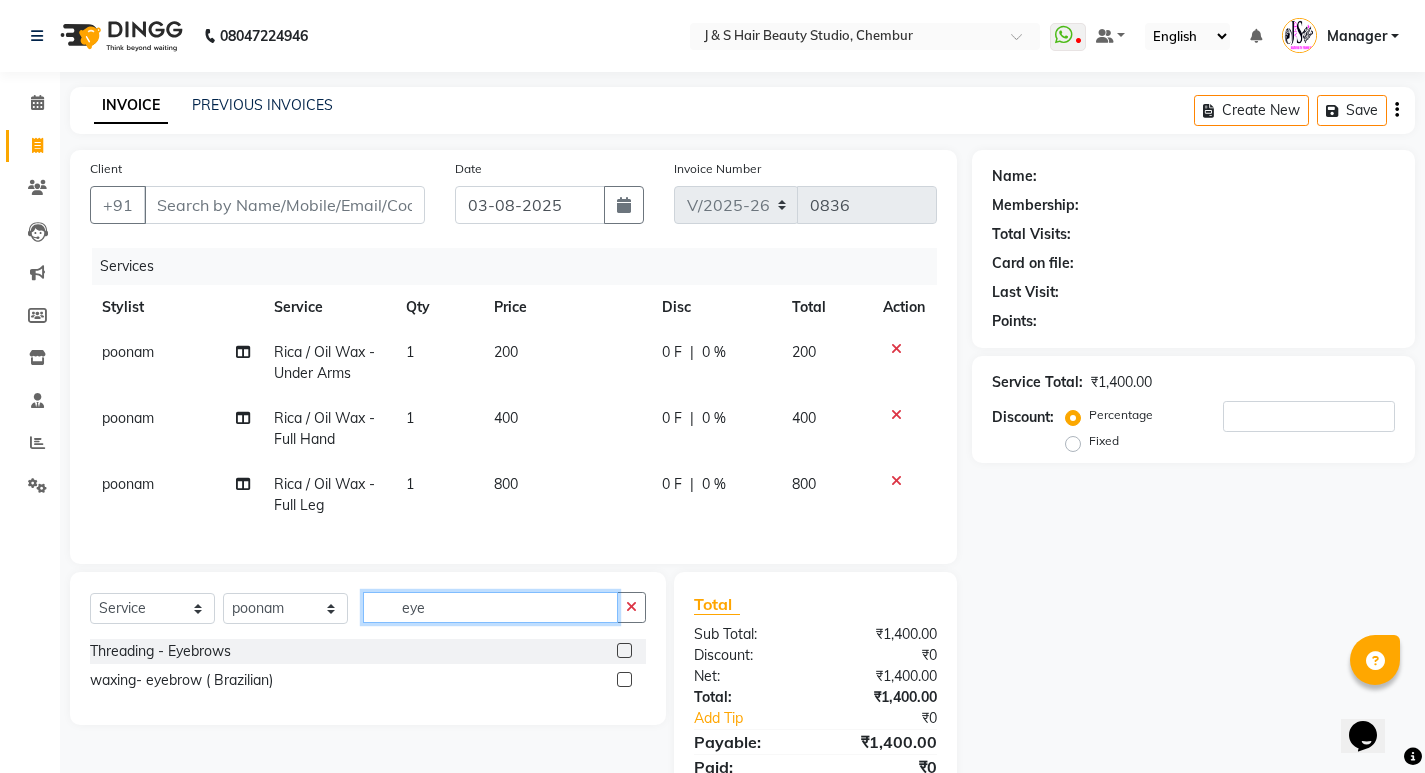 type on "eye" 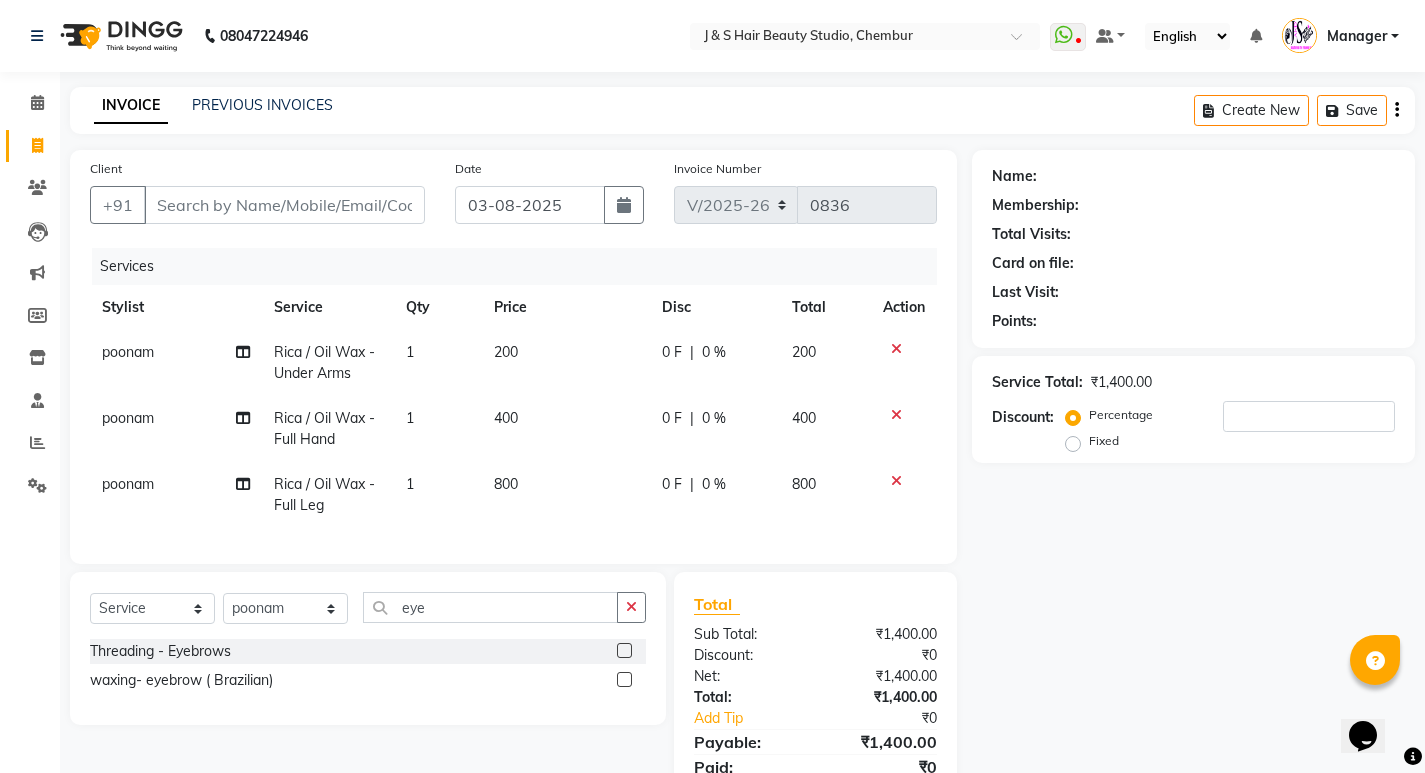 click 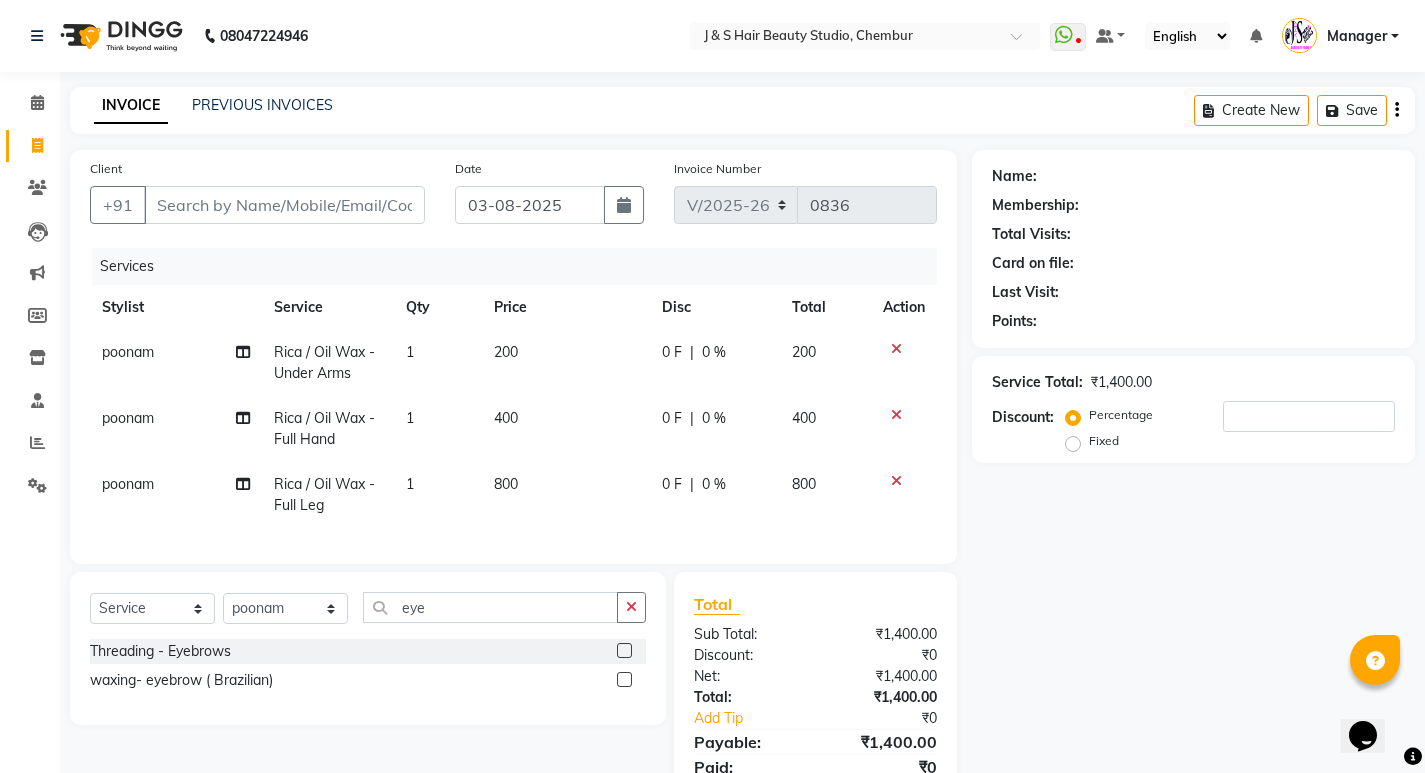 click at bounding box center [623, 651] 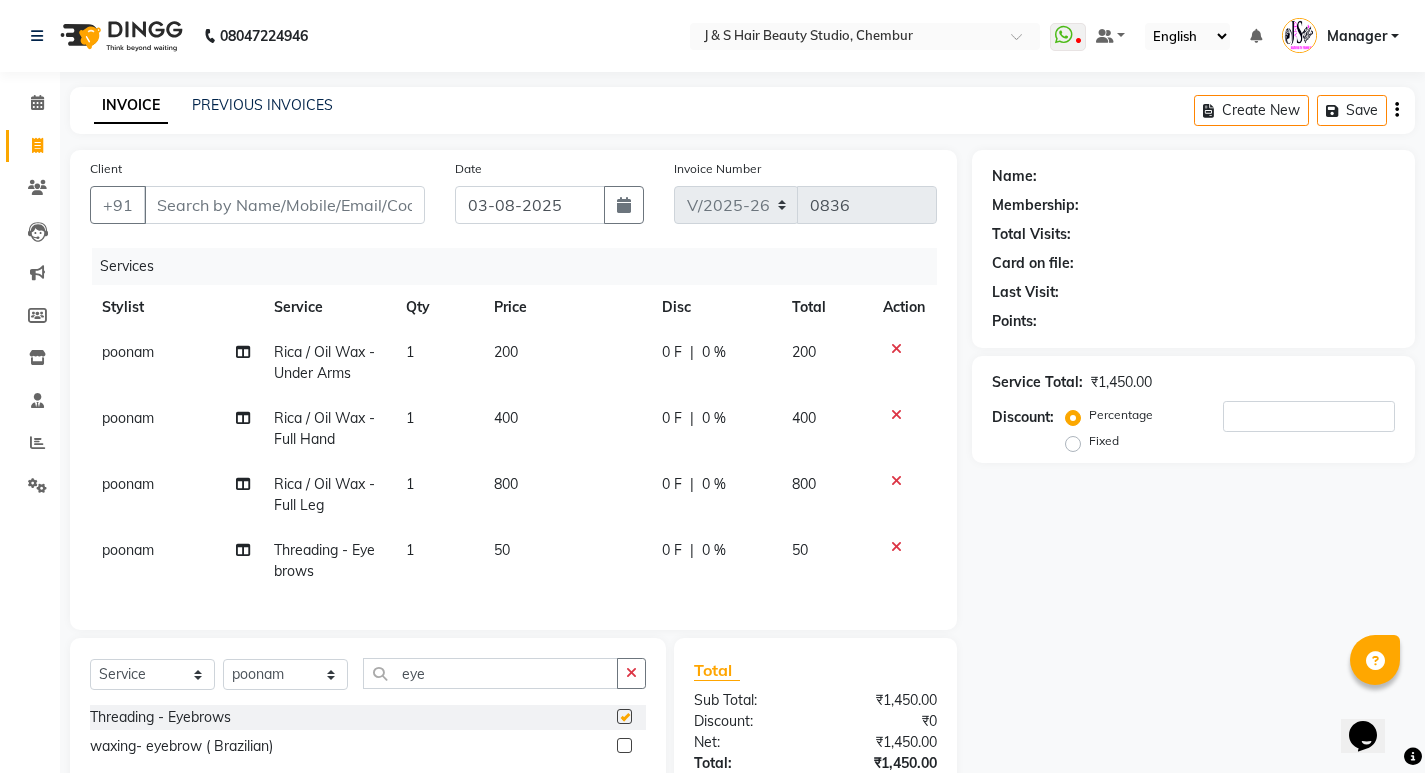 checkbox on "false" 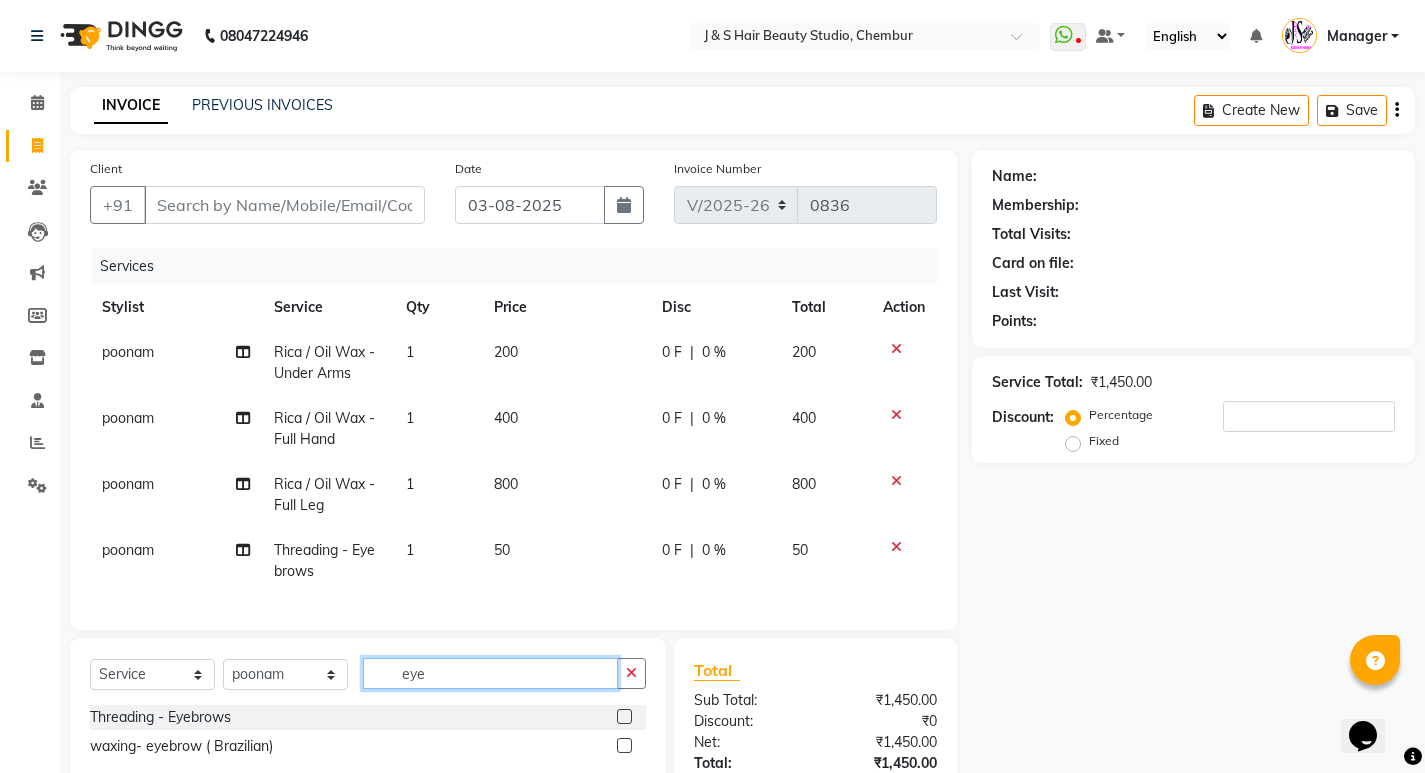 click on "eye" 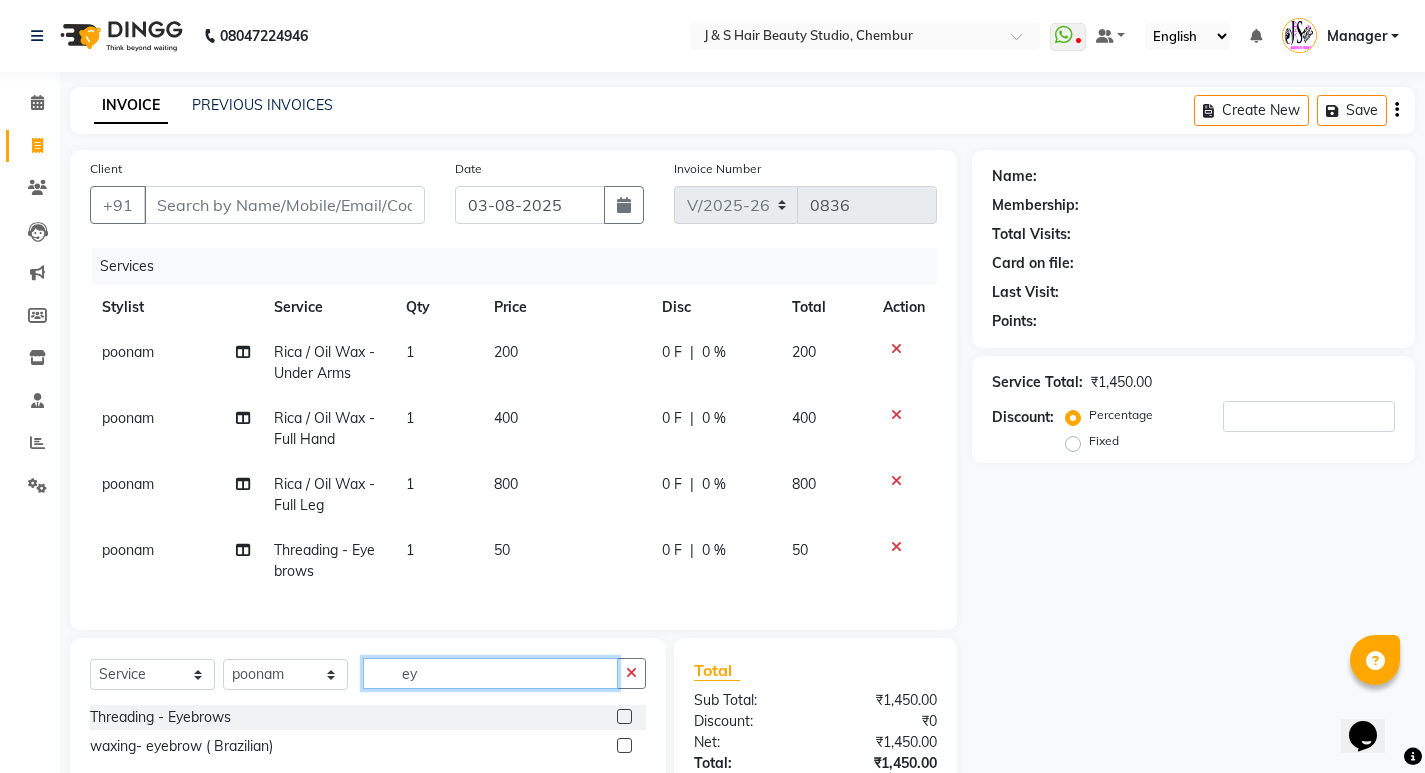 type on "e" 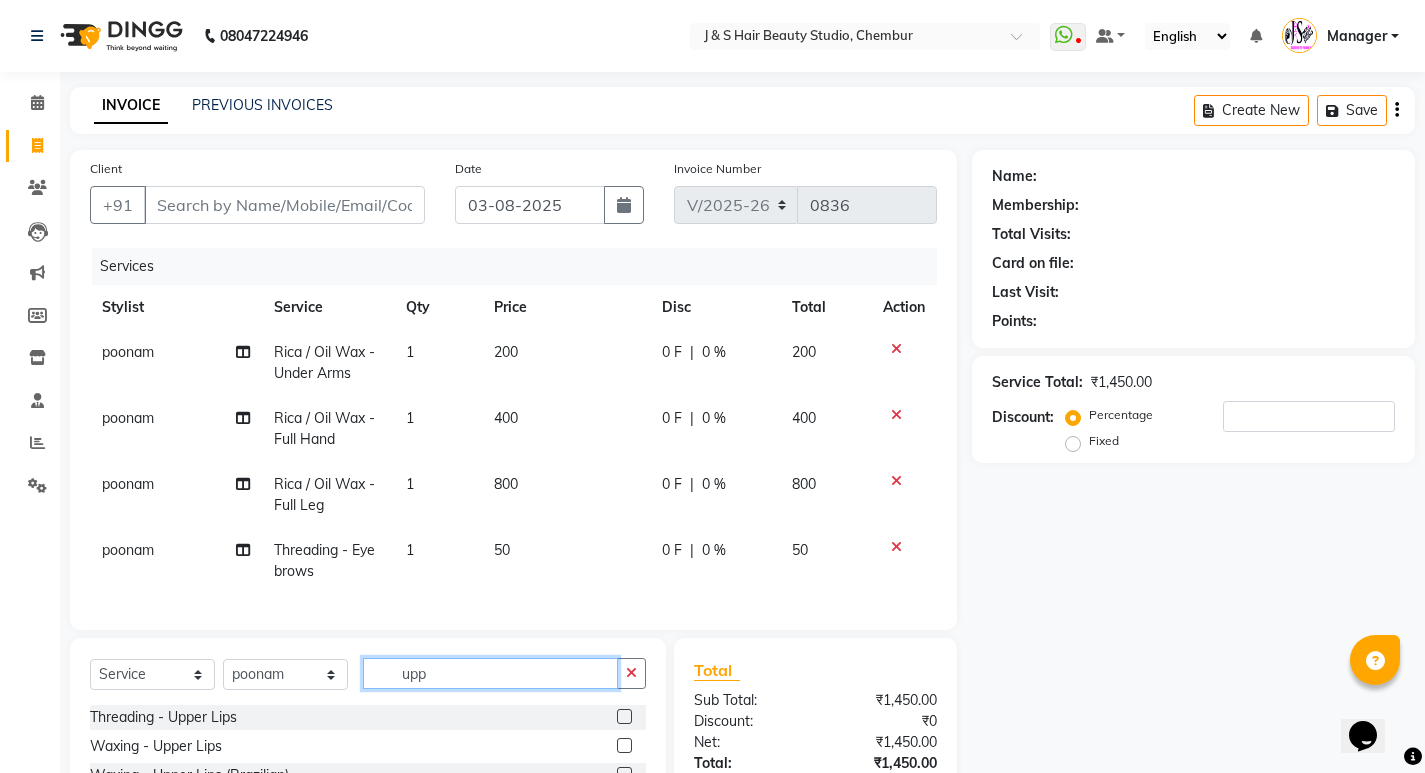type on "upp" 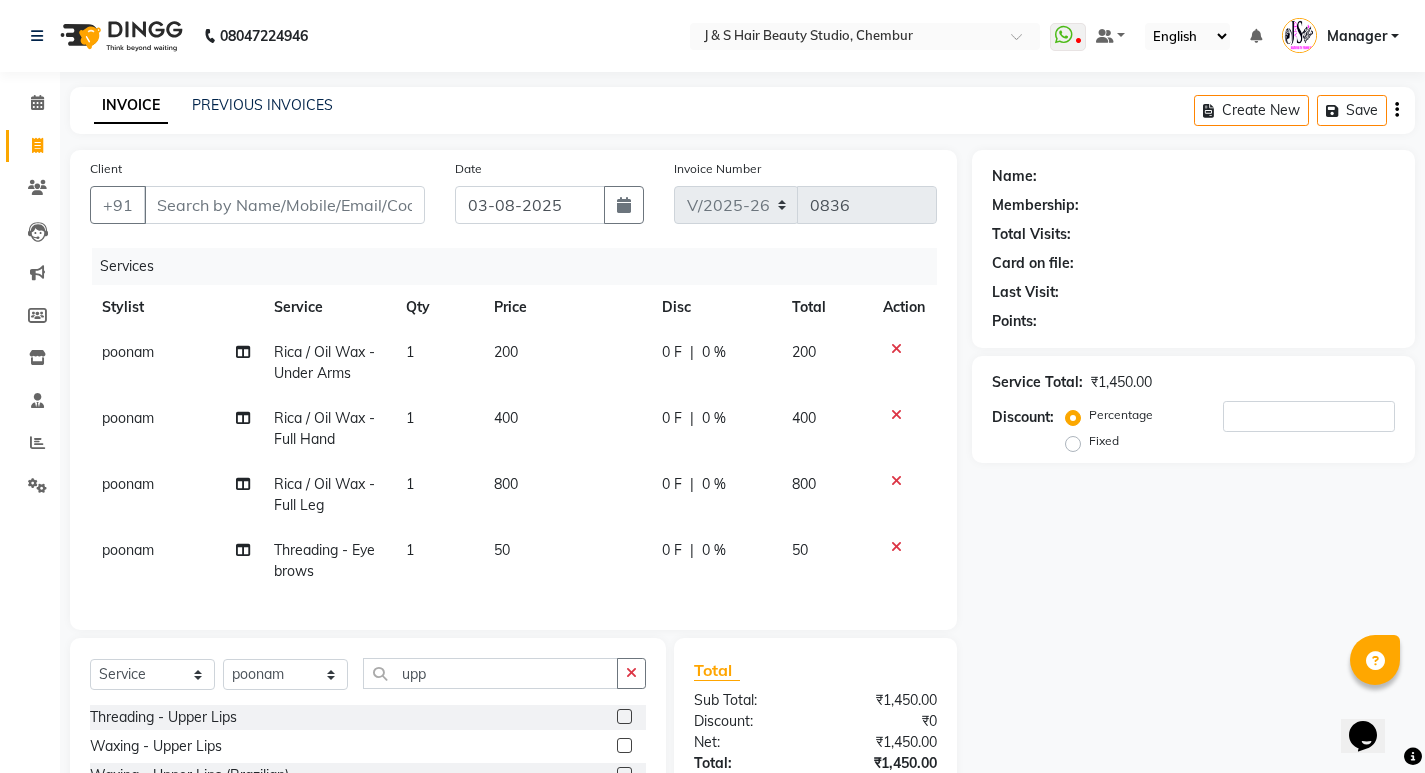 click 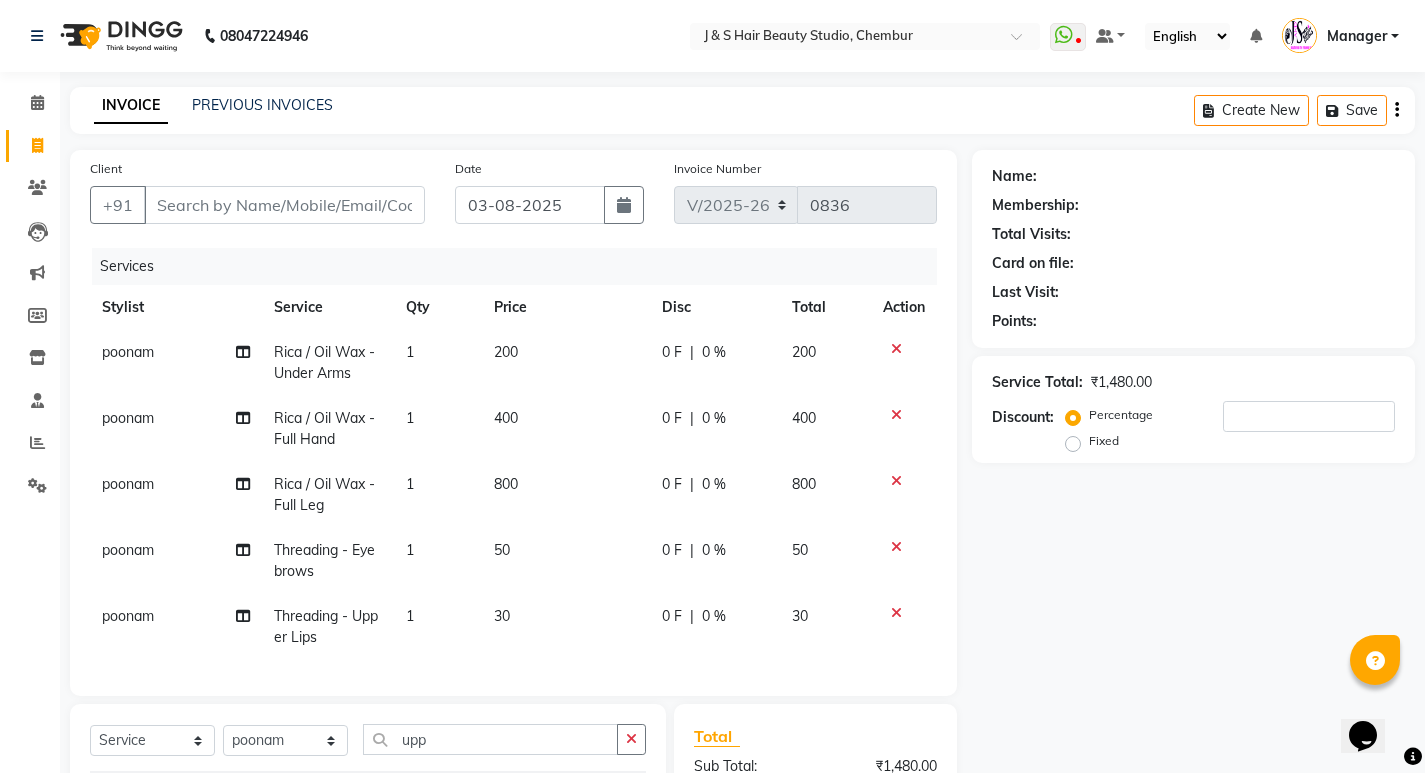 checkbox on "false" 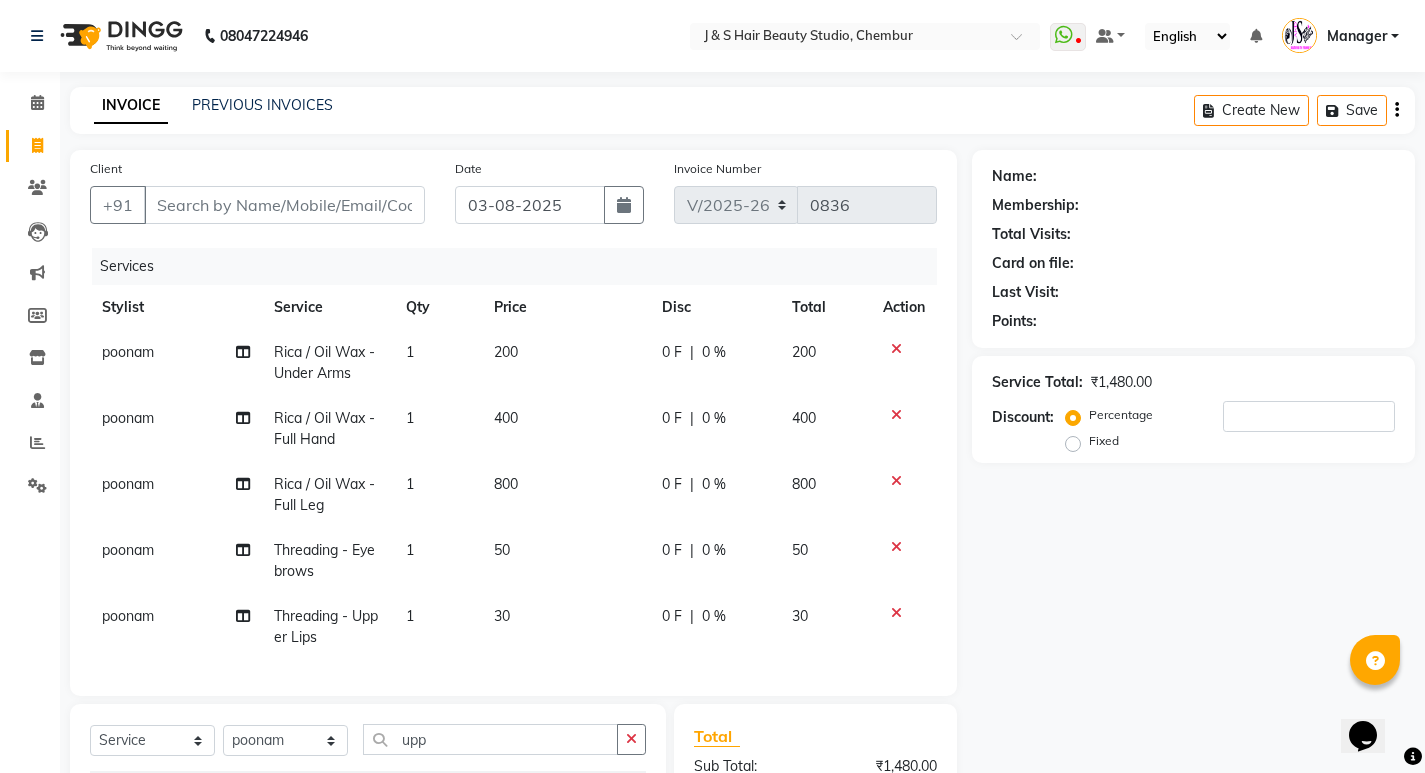 click 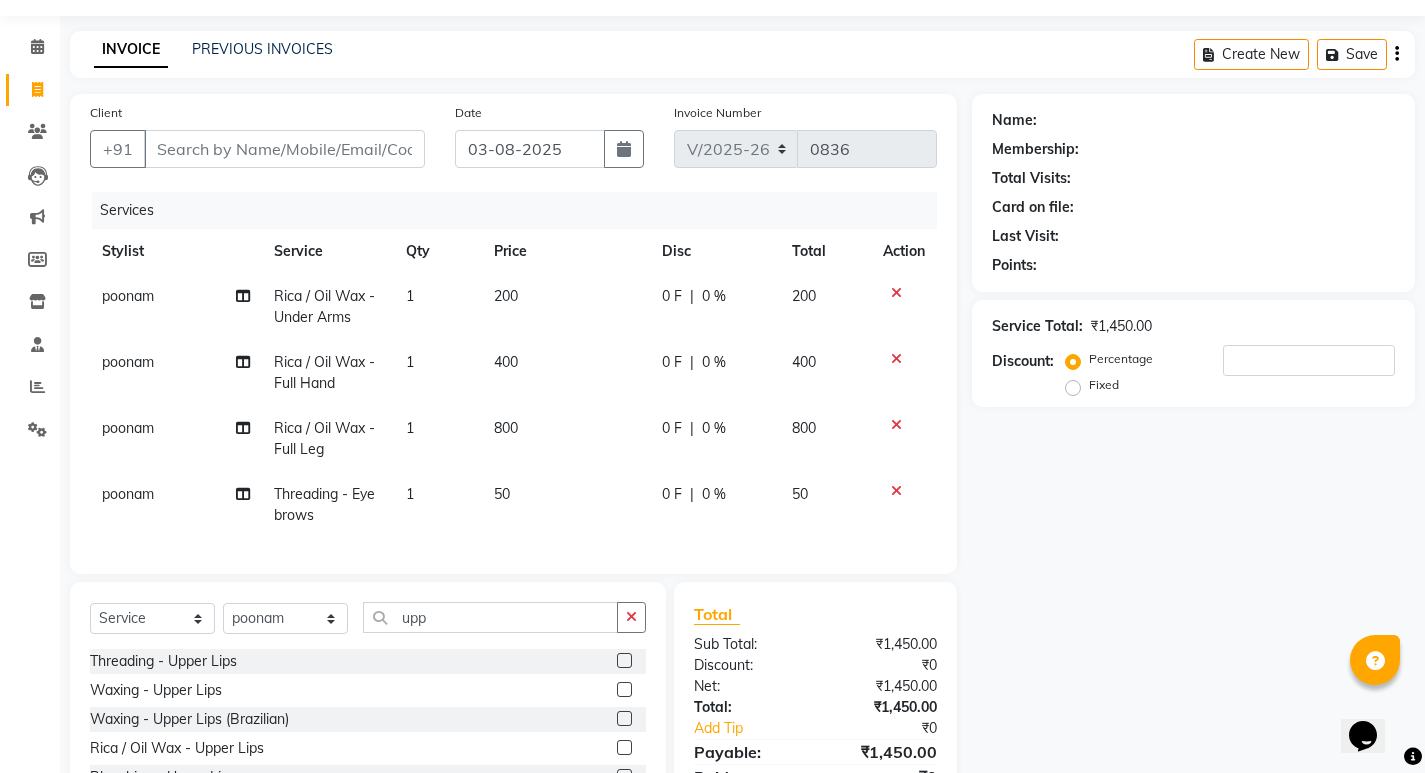 scroll, scrollTop: 162, scrollLeft: 0, axis: vertical 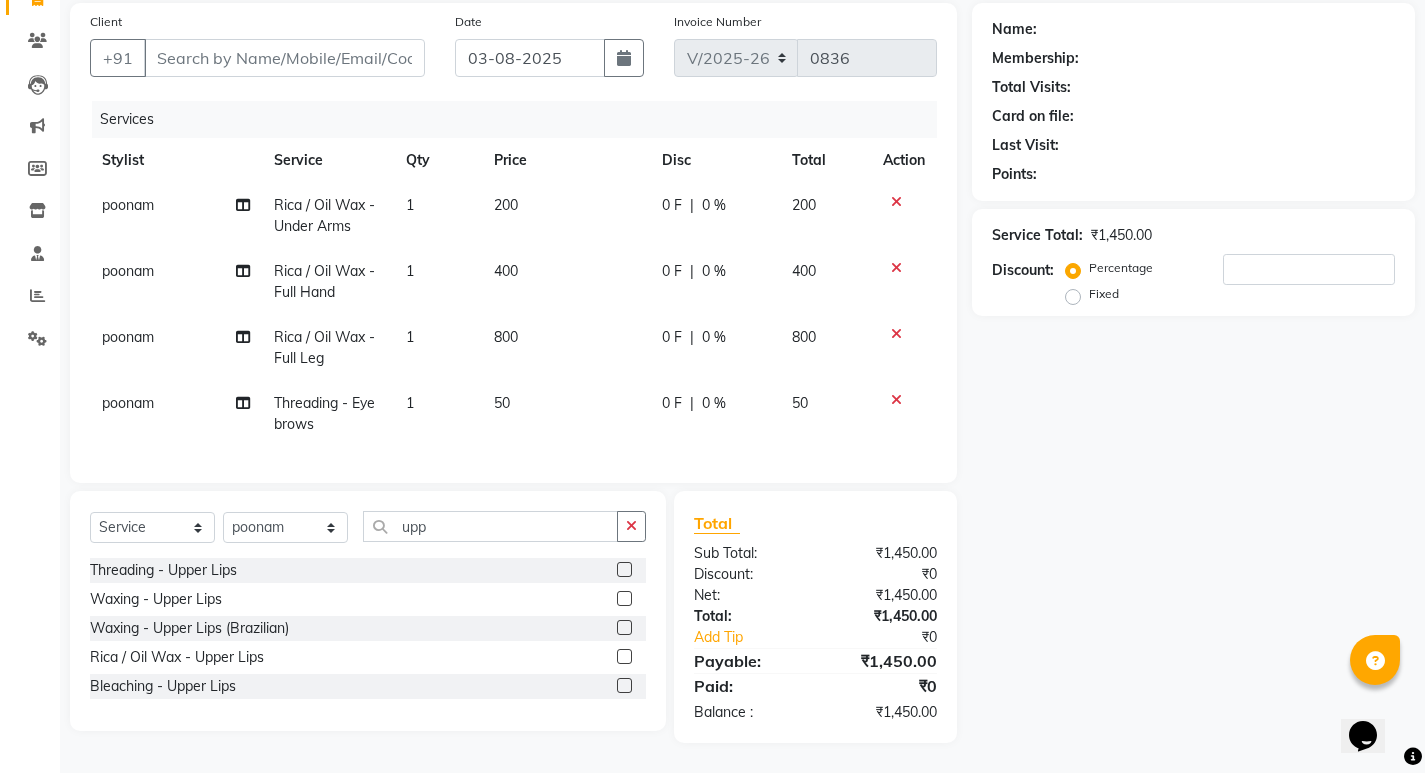 click 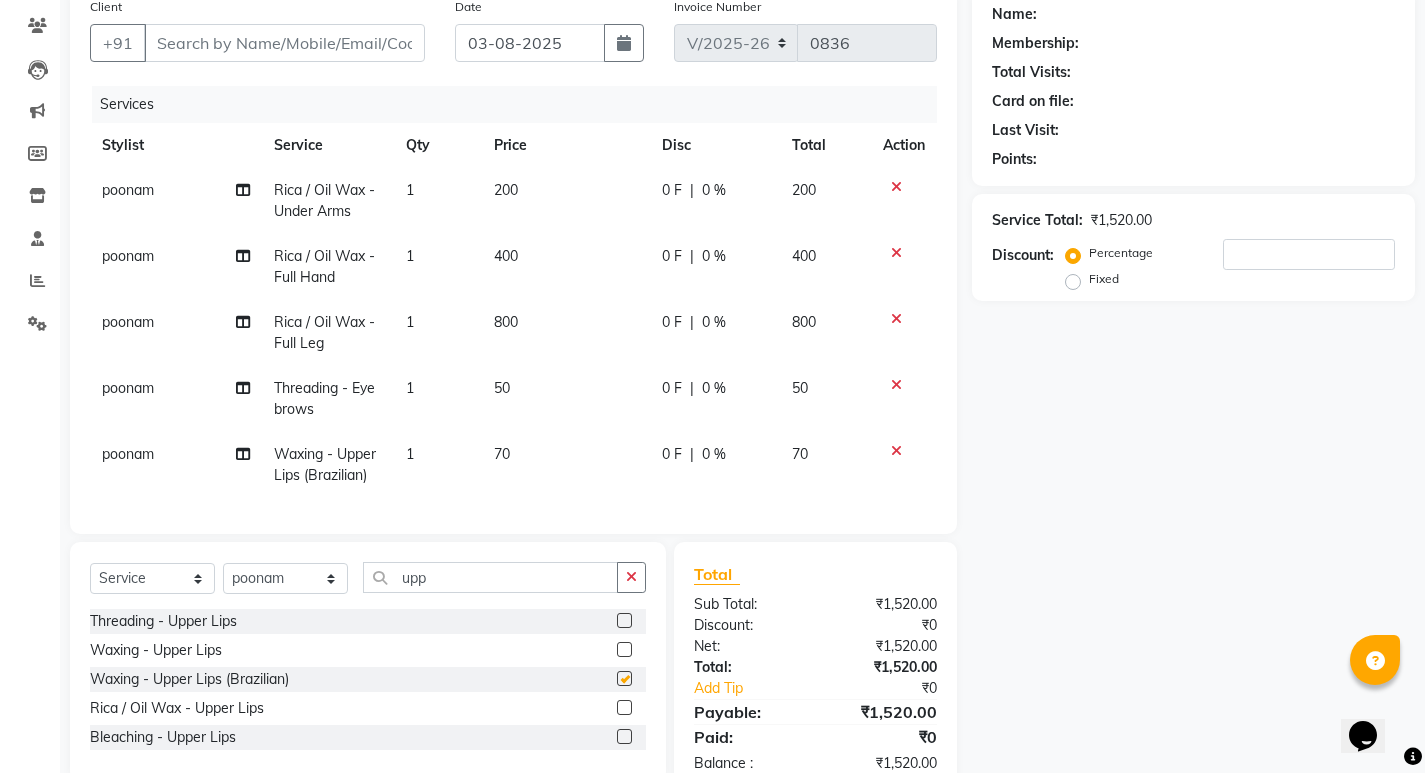 checkbox on "false" 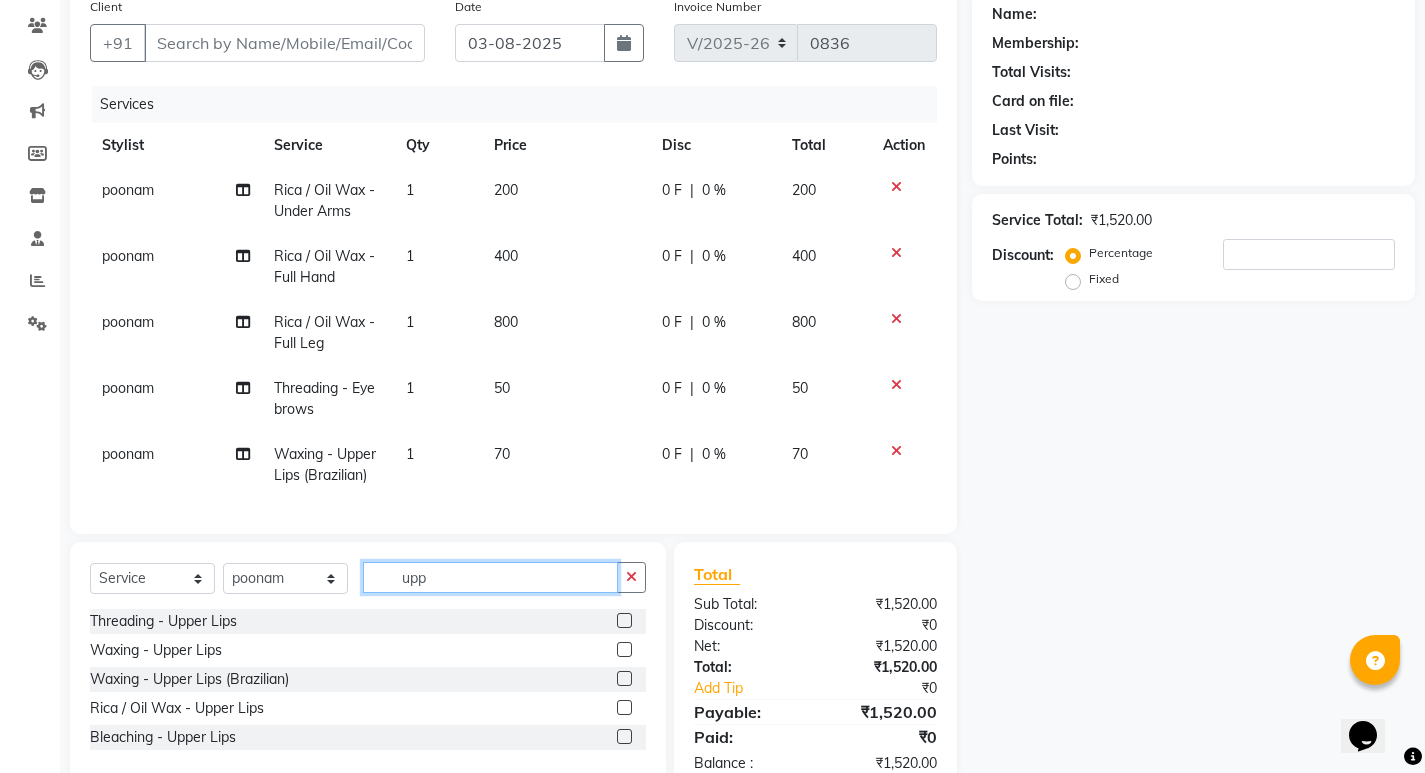 click on "upp" 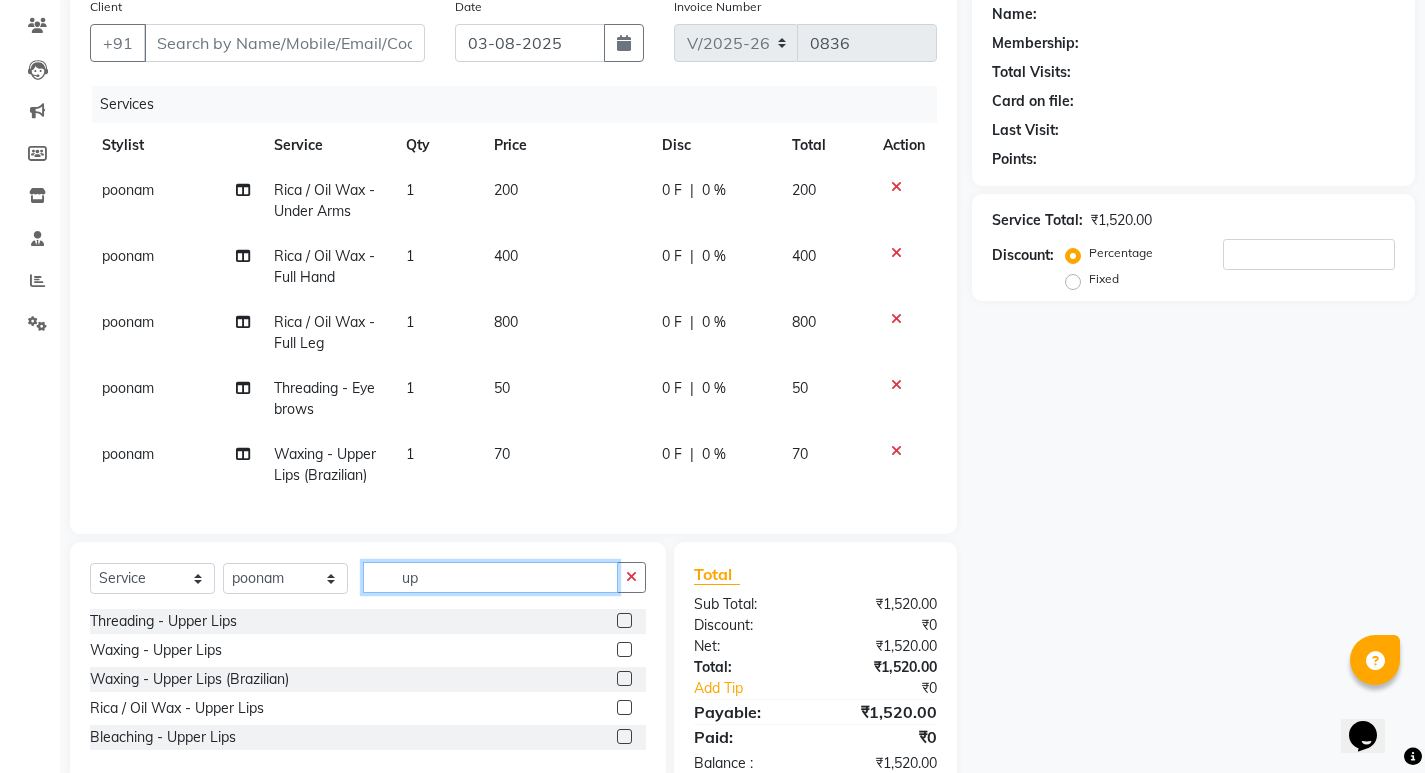 type on "u" 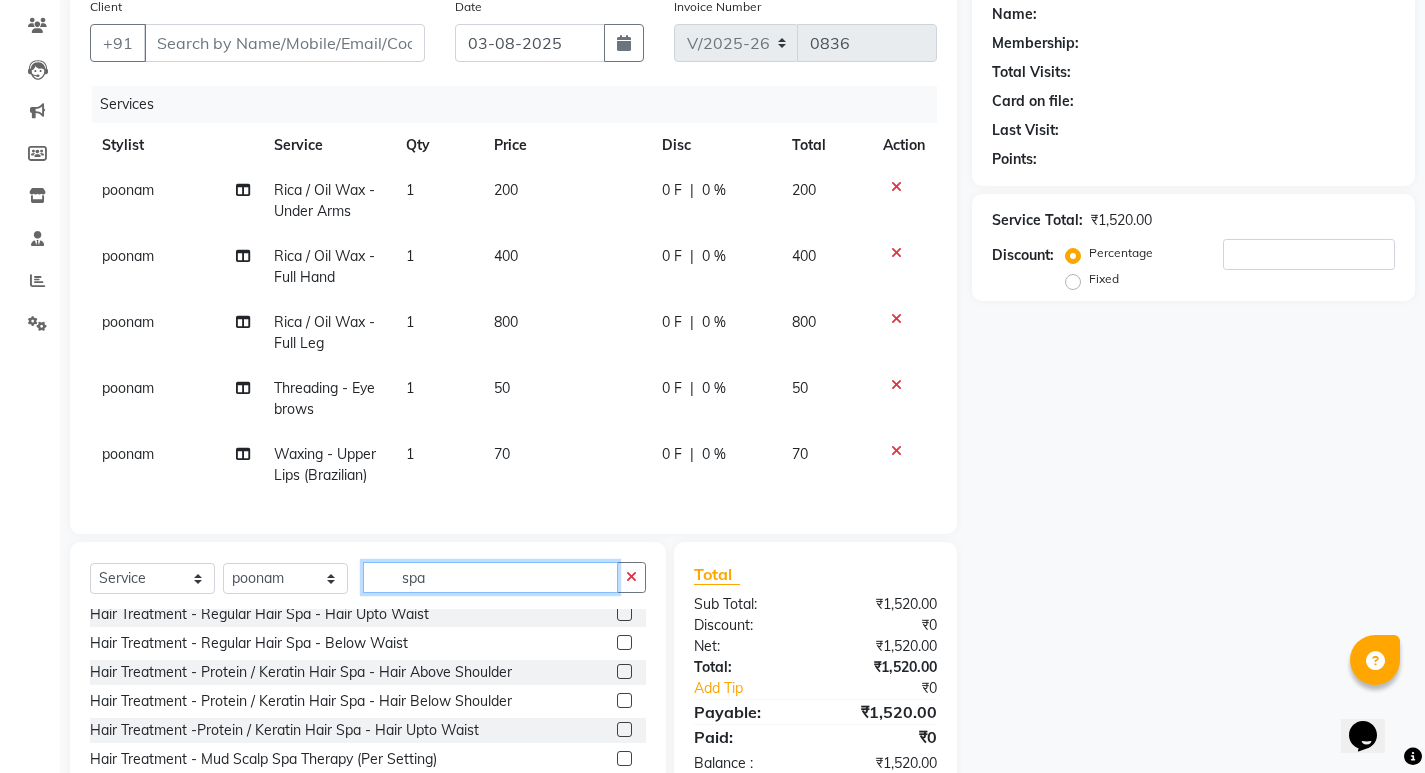 scroll, scrollTop: 100, scrollLeft: 0, axis: vertical 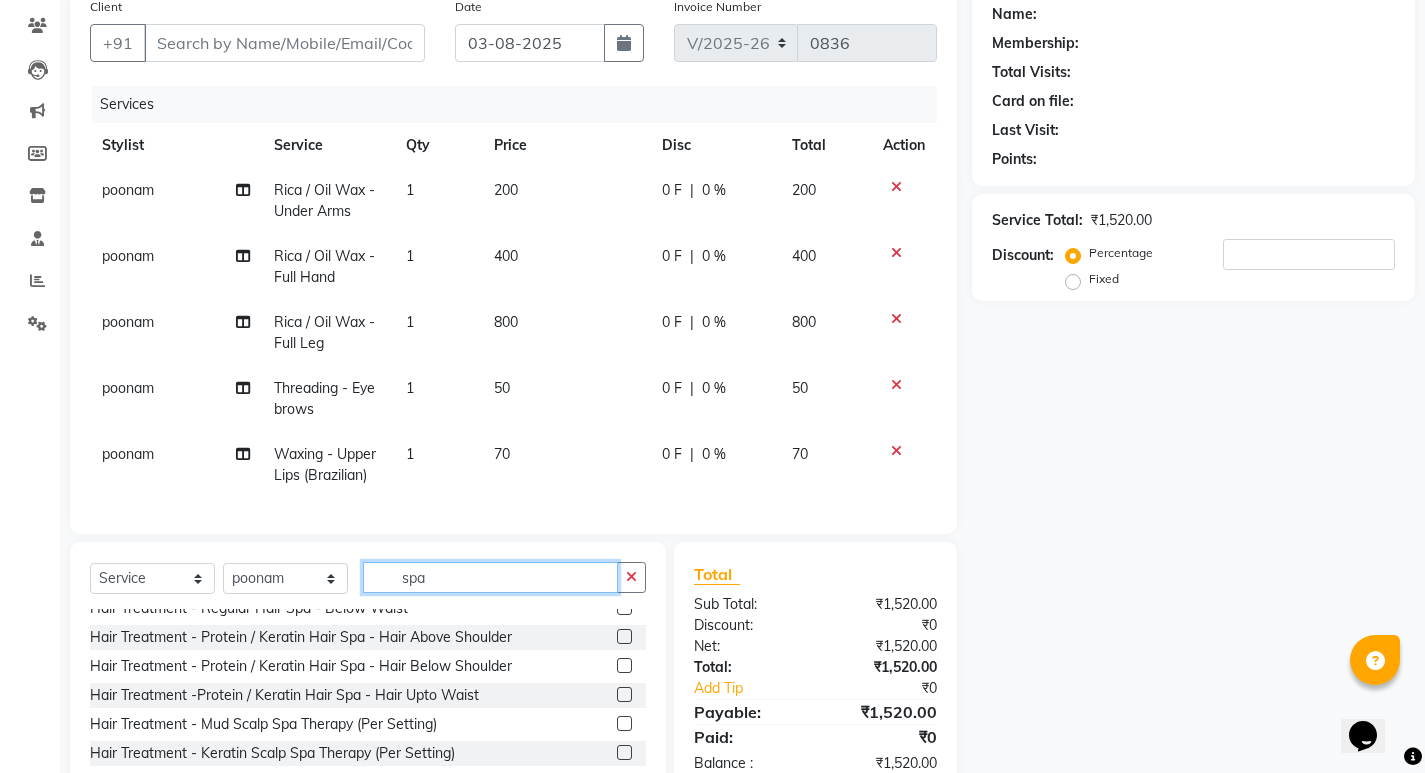 type on "spa" 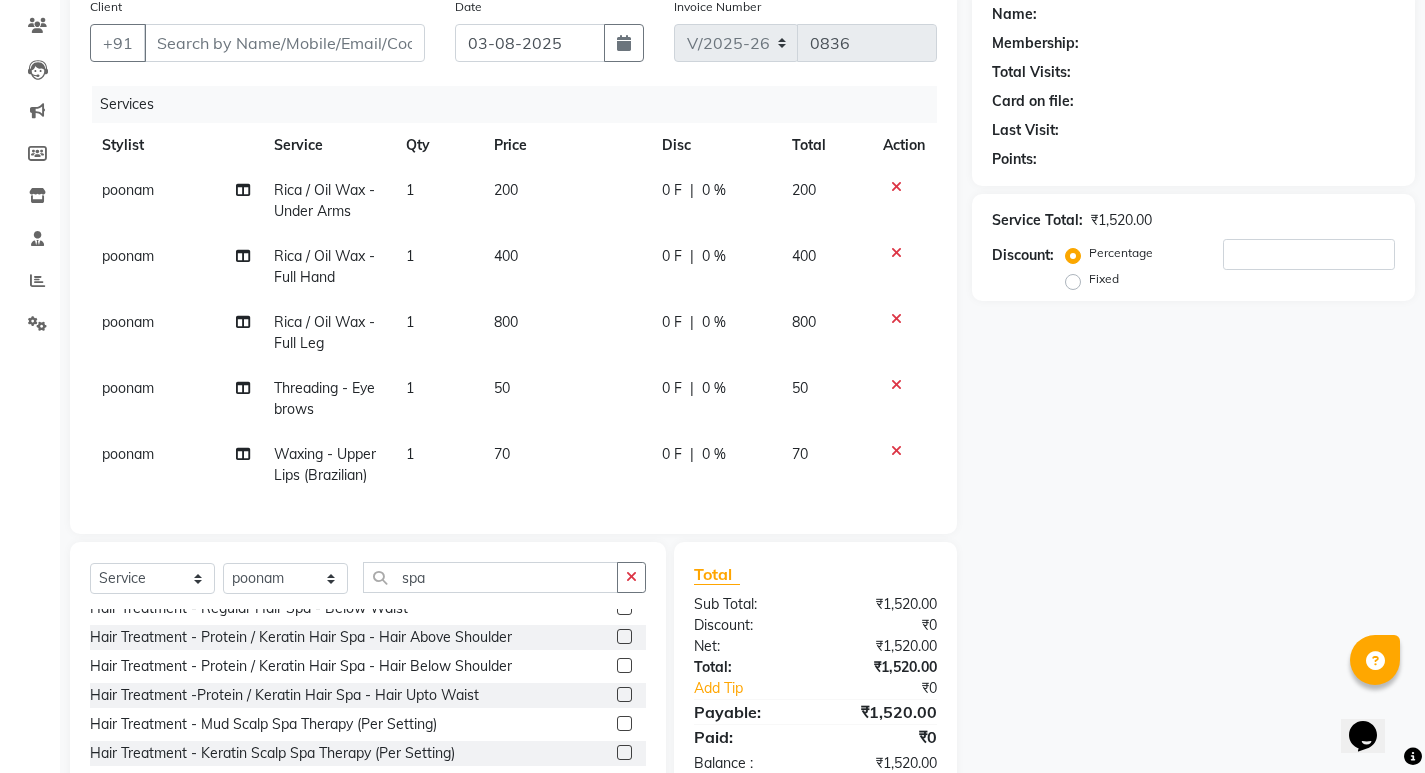 click 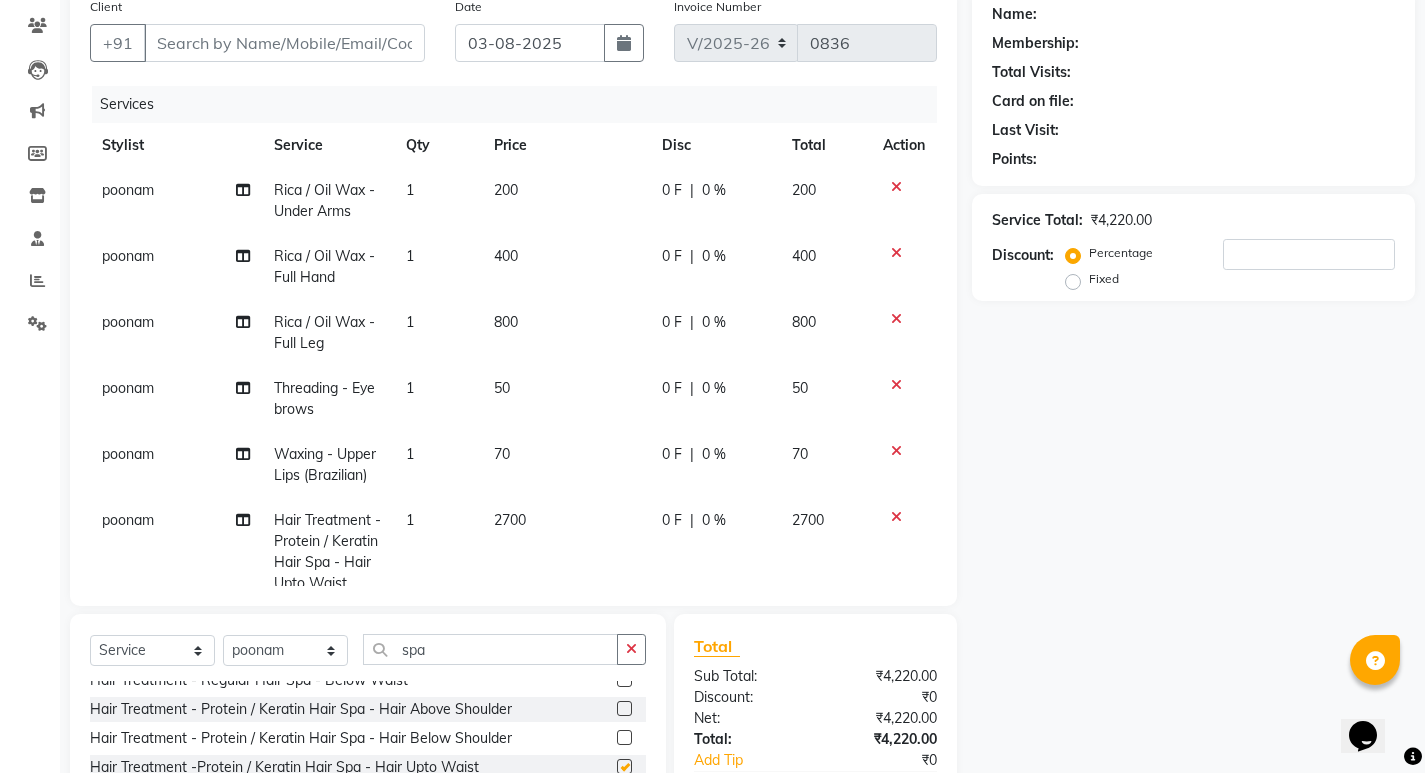 checkbox on "false" 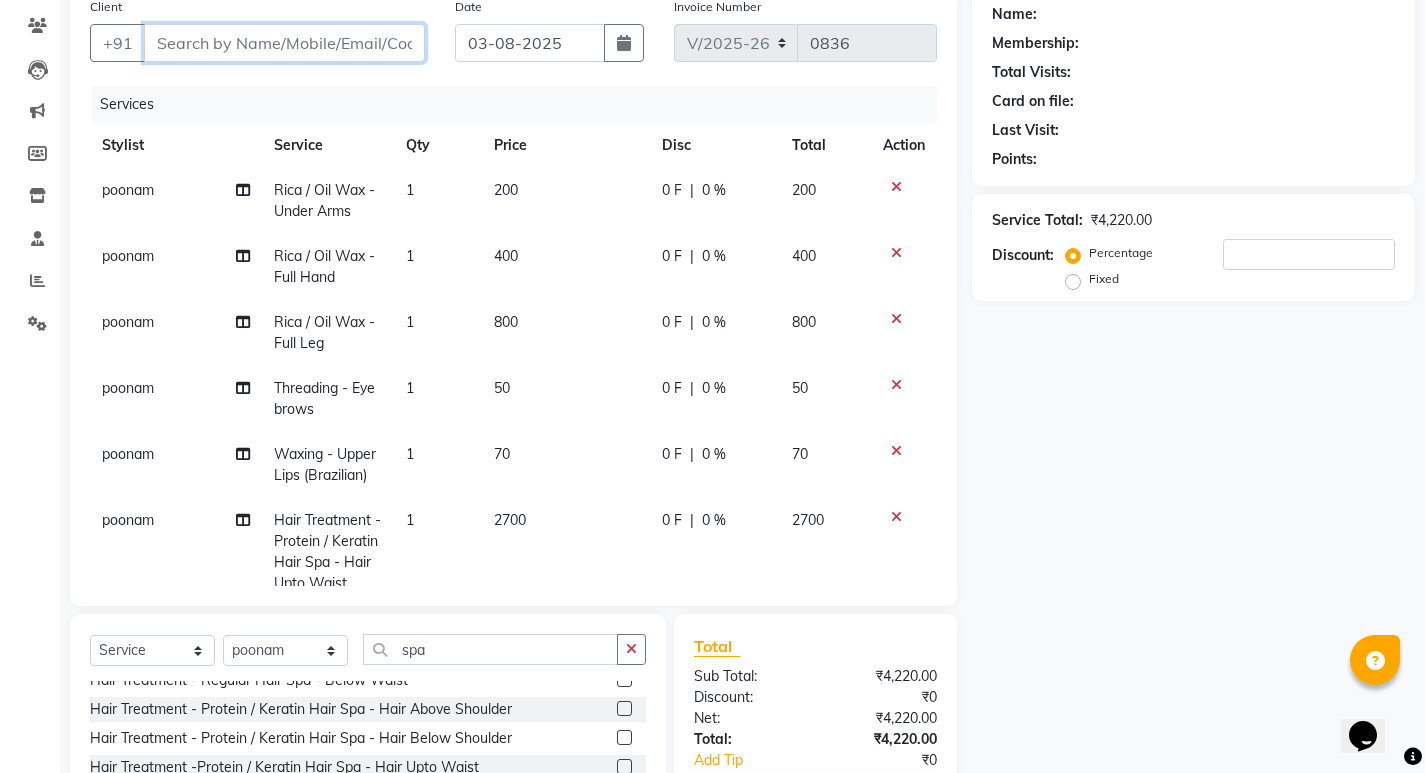 click on "Client" at bounding box center (284, 43) 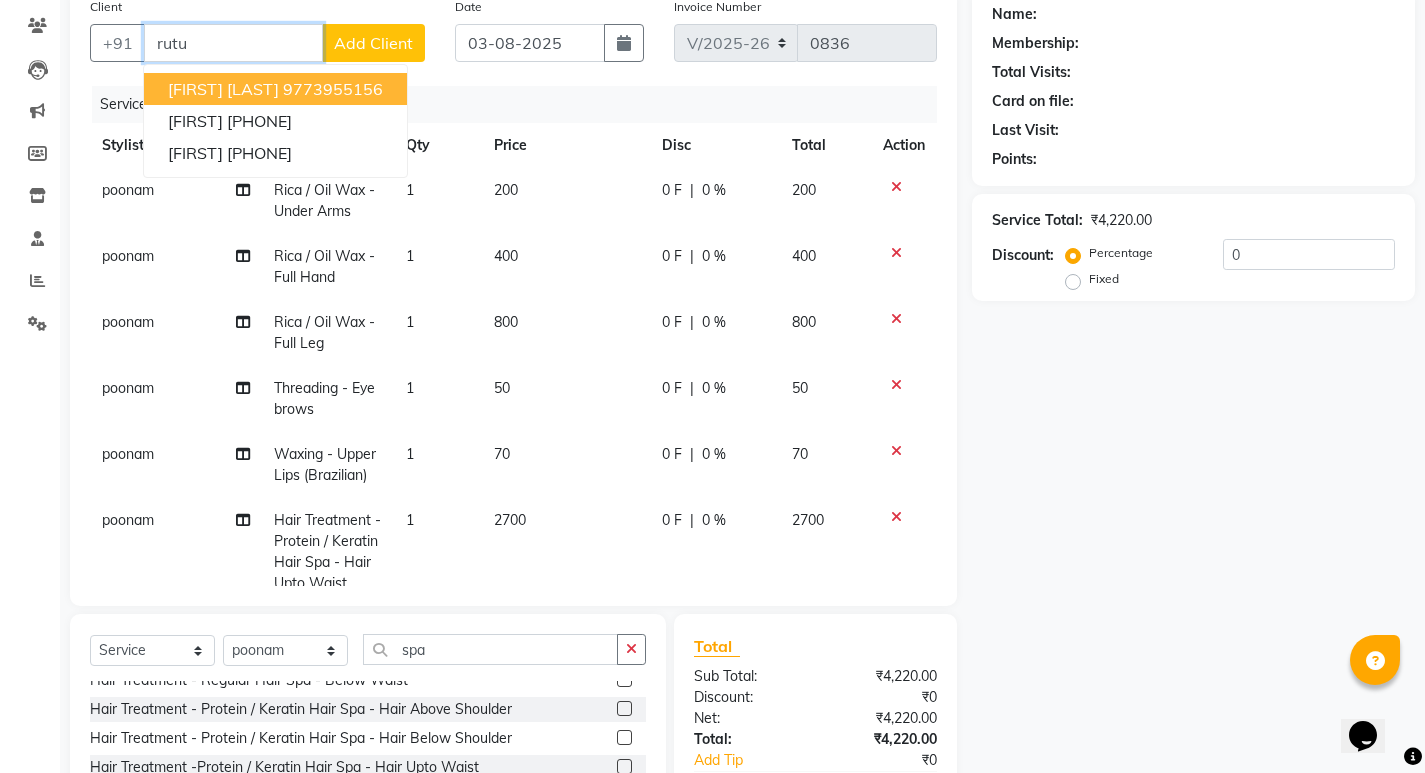 click on "[FIRST] [LAST]" at bounding box center (223, 89) 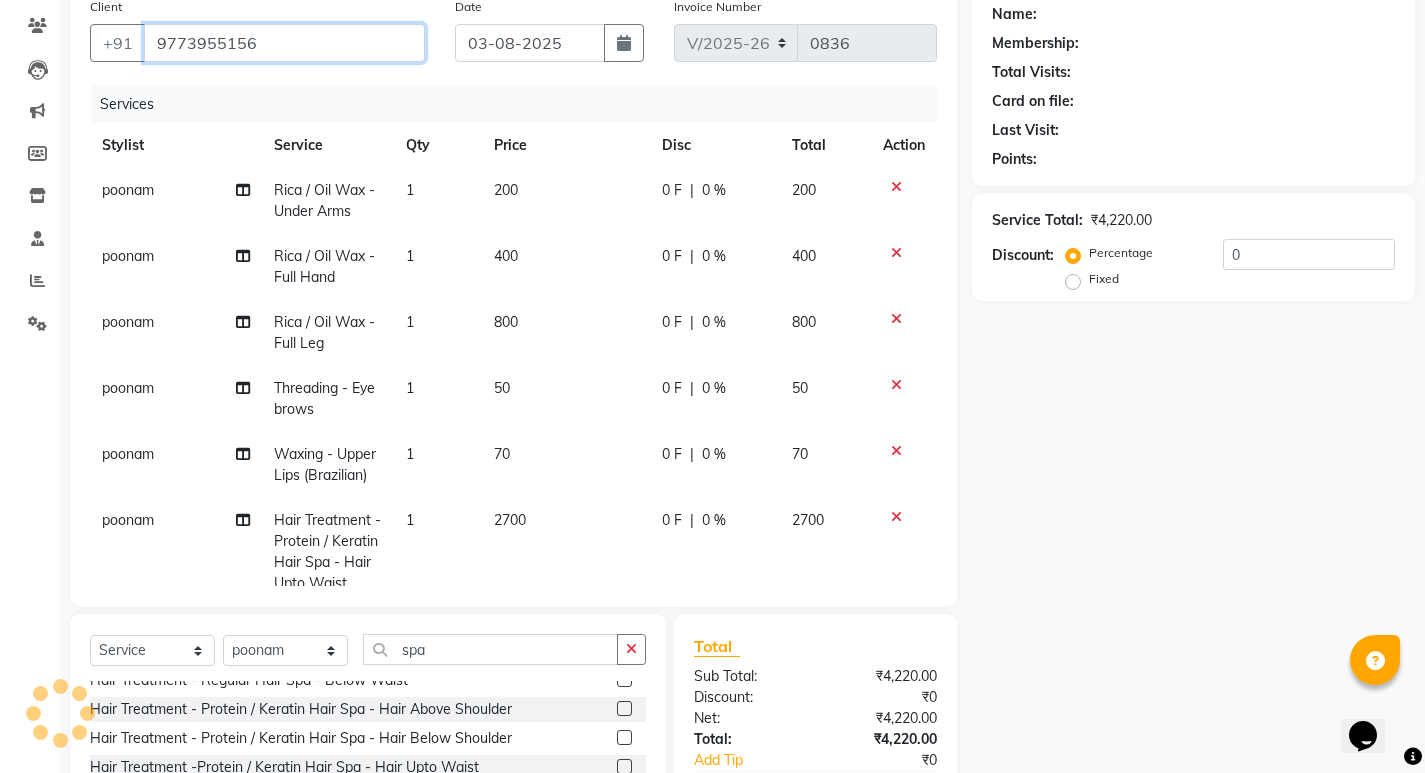 type on "9773955156" 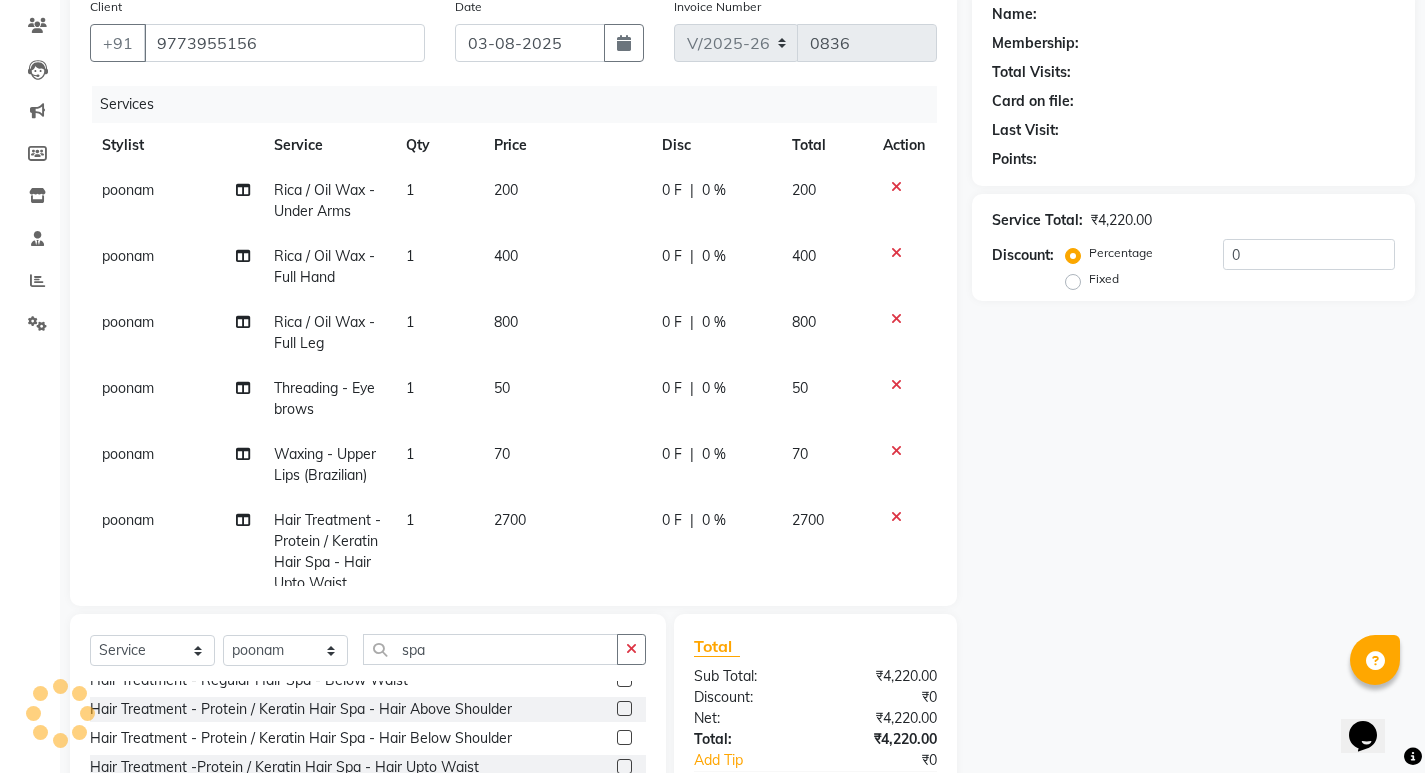 type on "20" 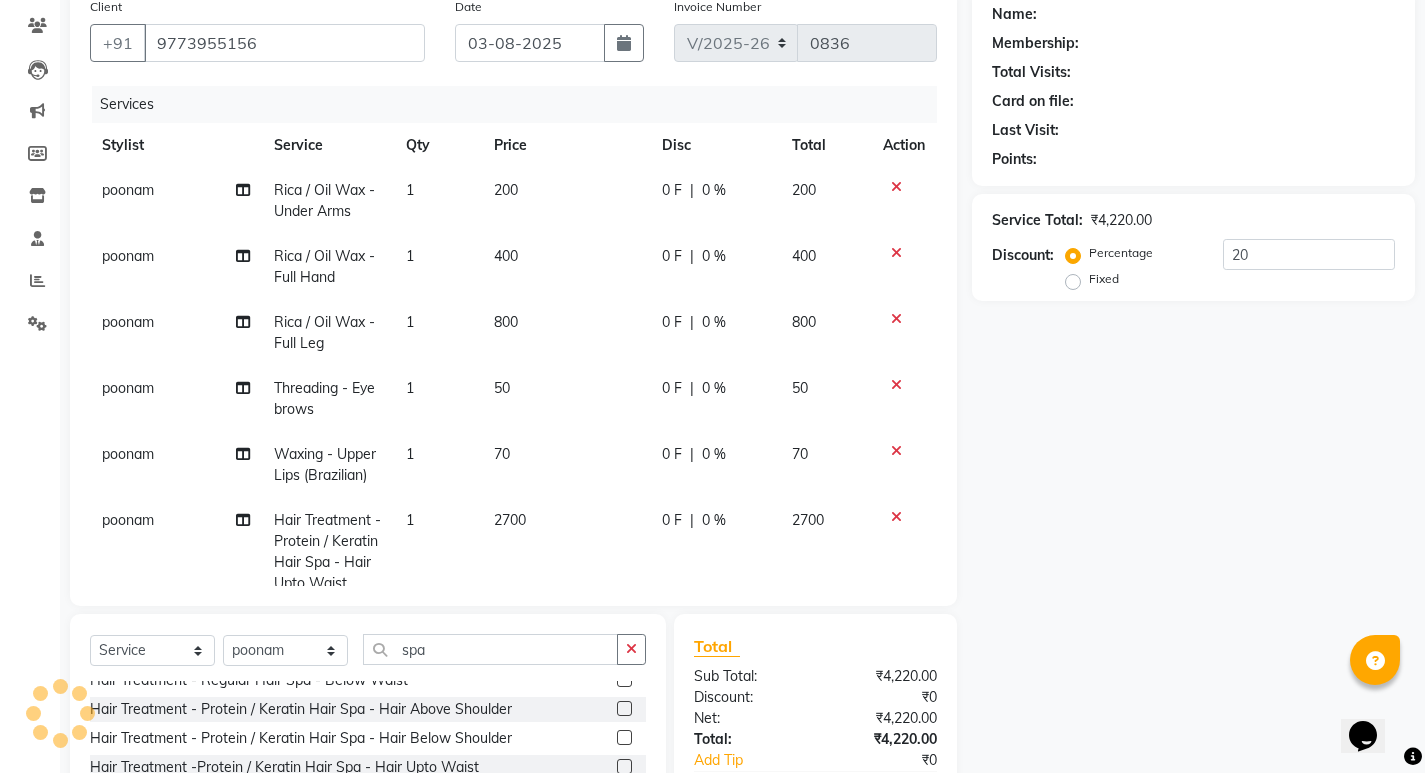 select on "1: Object" 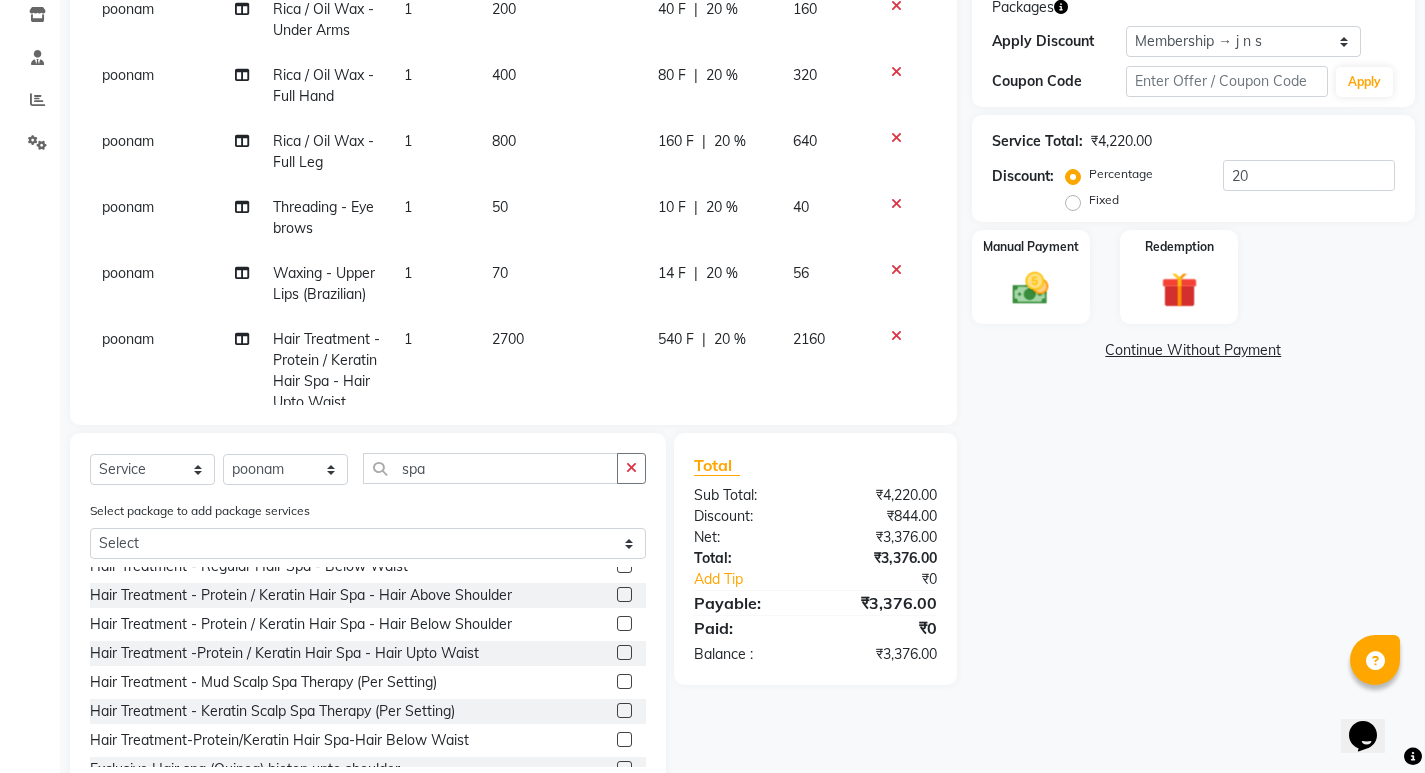 scroll, scrollTop: 195, scrollLeft: 0, axis: vertical 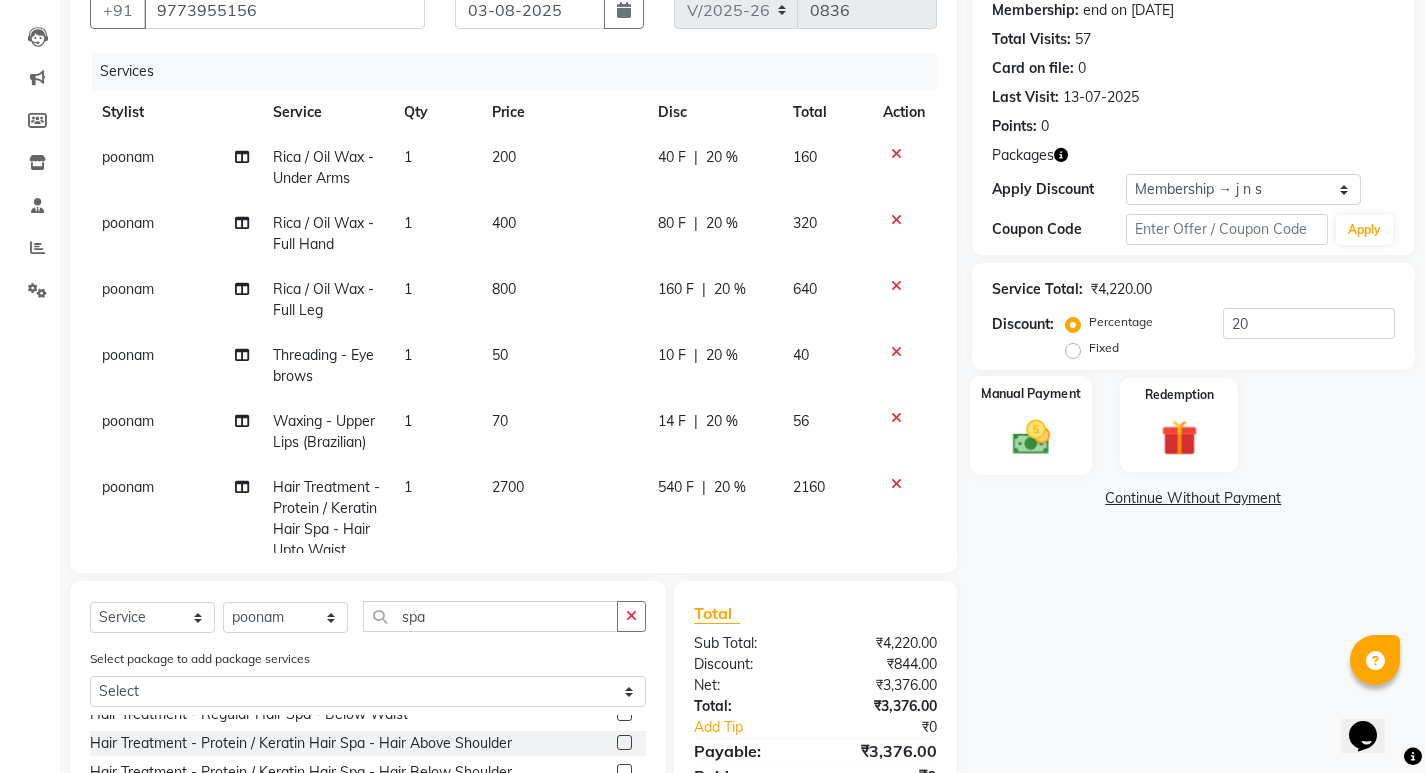 click on "Manual Payment" 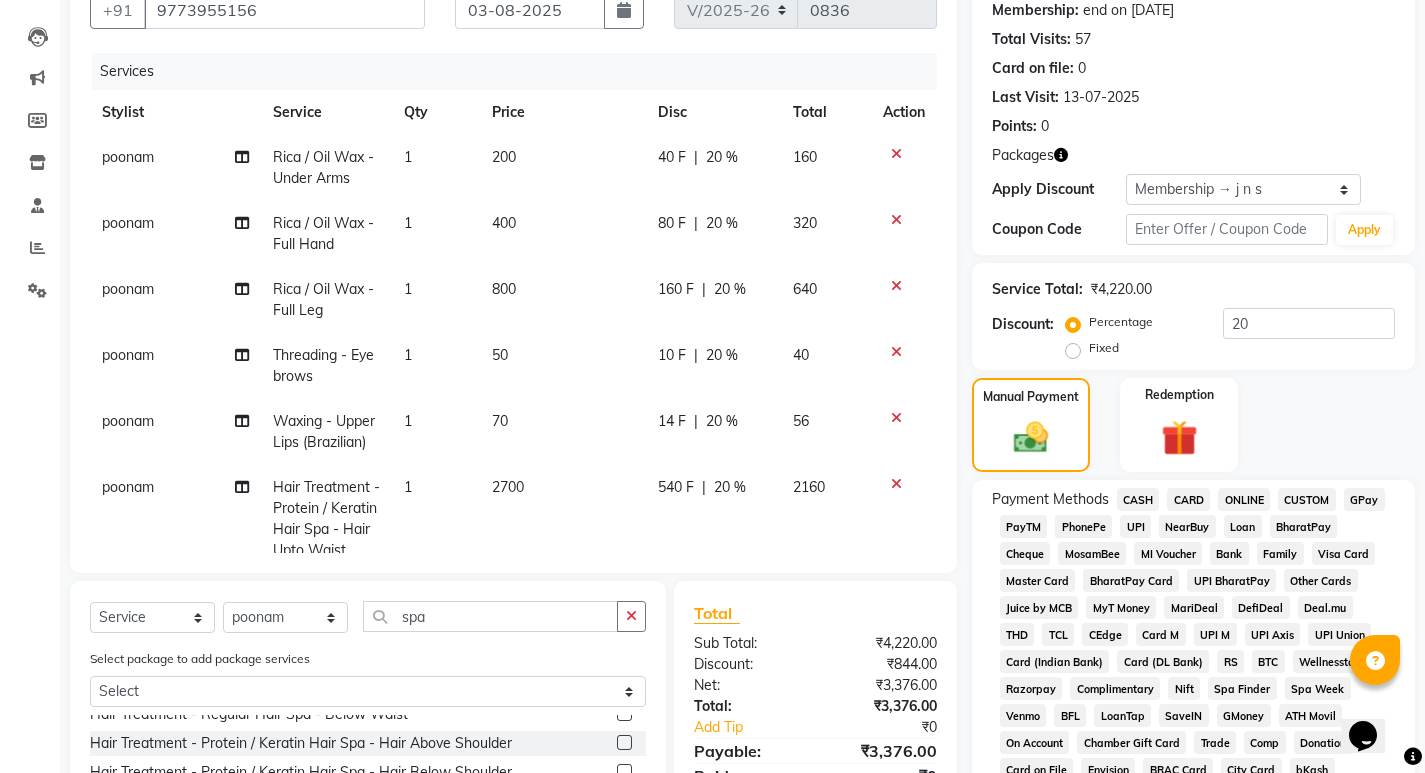 click on "GPay" 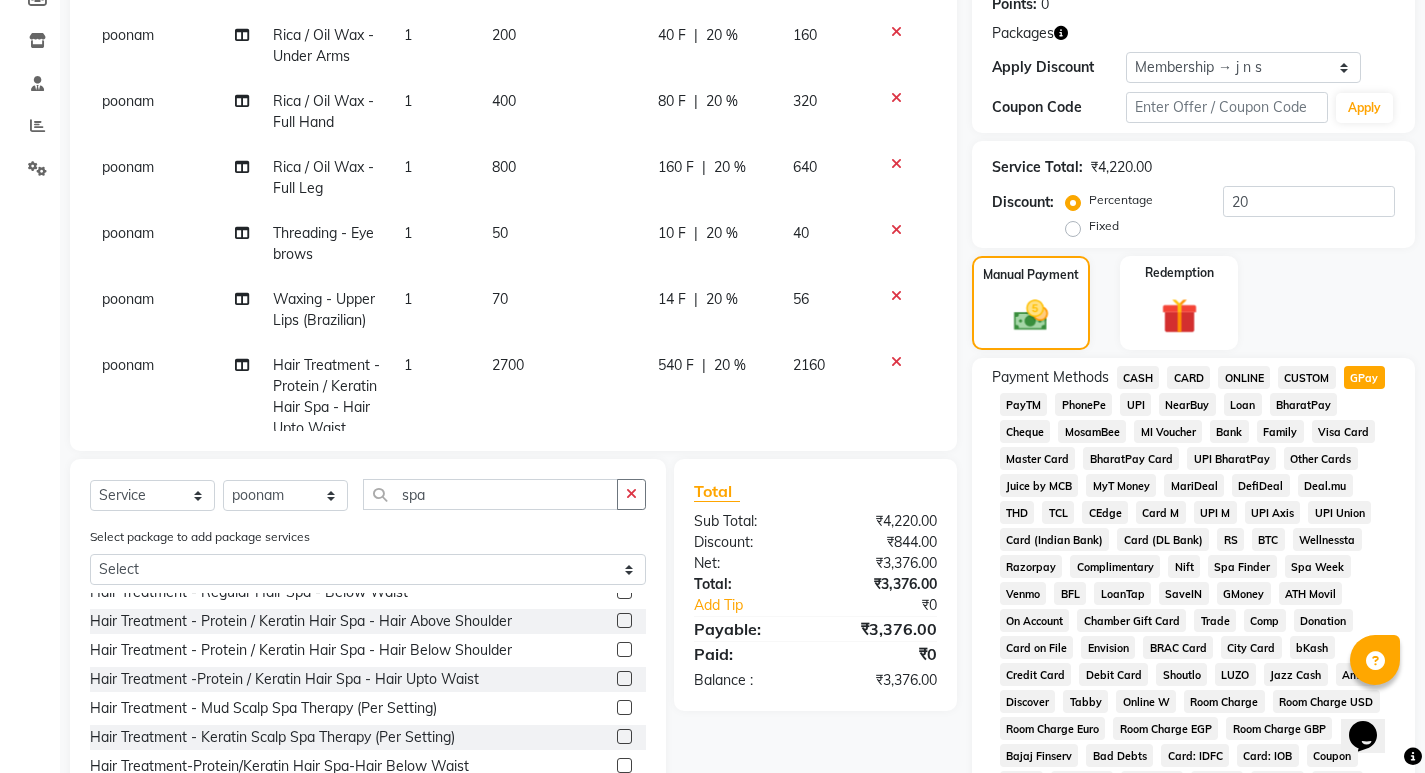 scroll, scrollTop: 765, scrollLeft: 0, axis: vertical 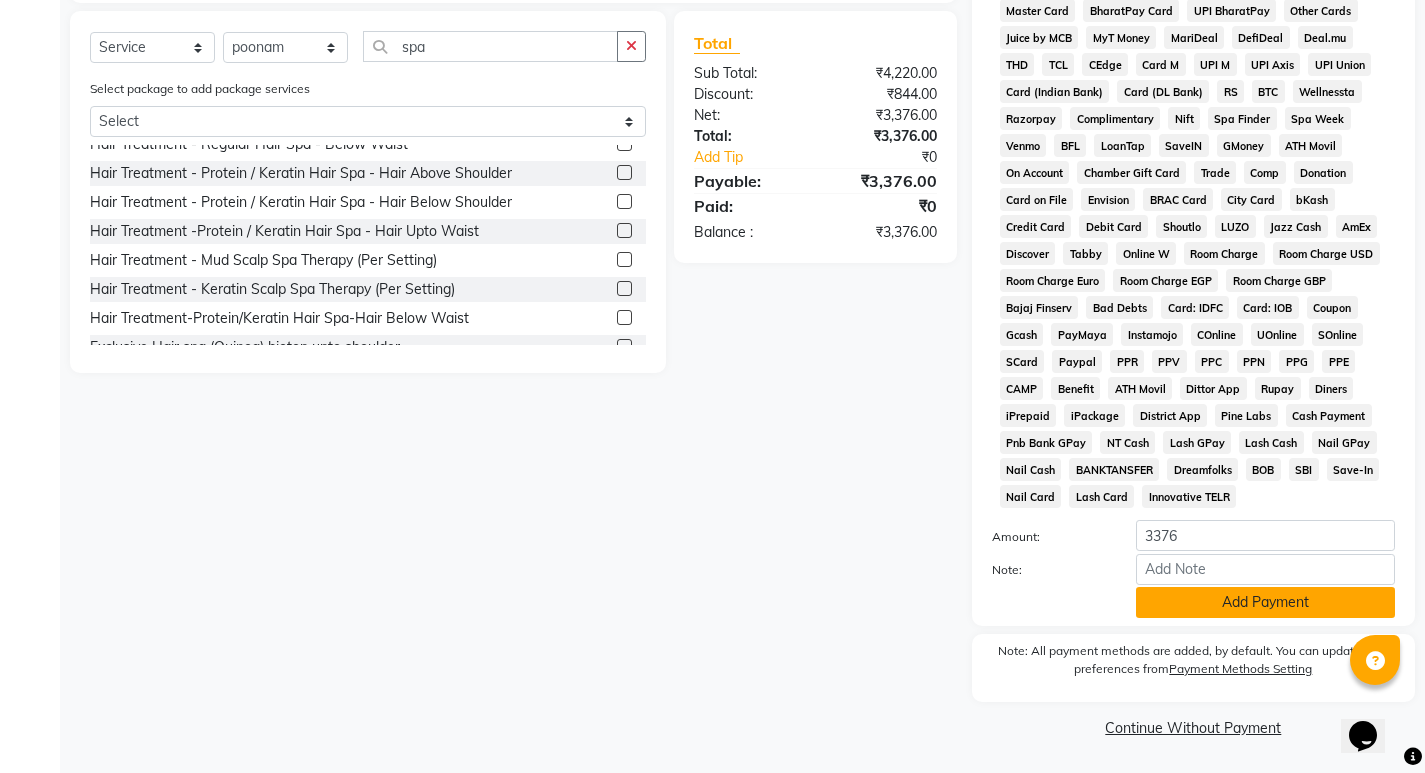 click on "Add Payment" 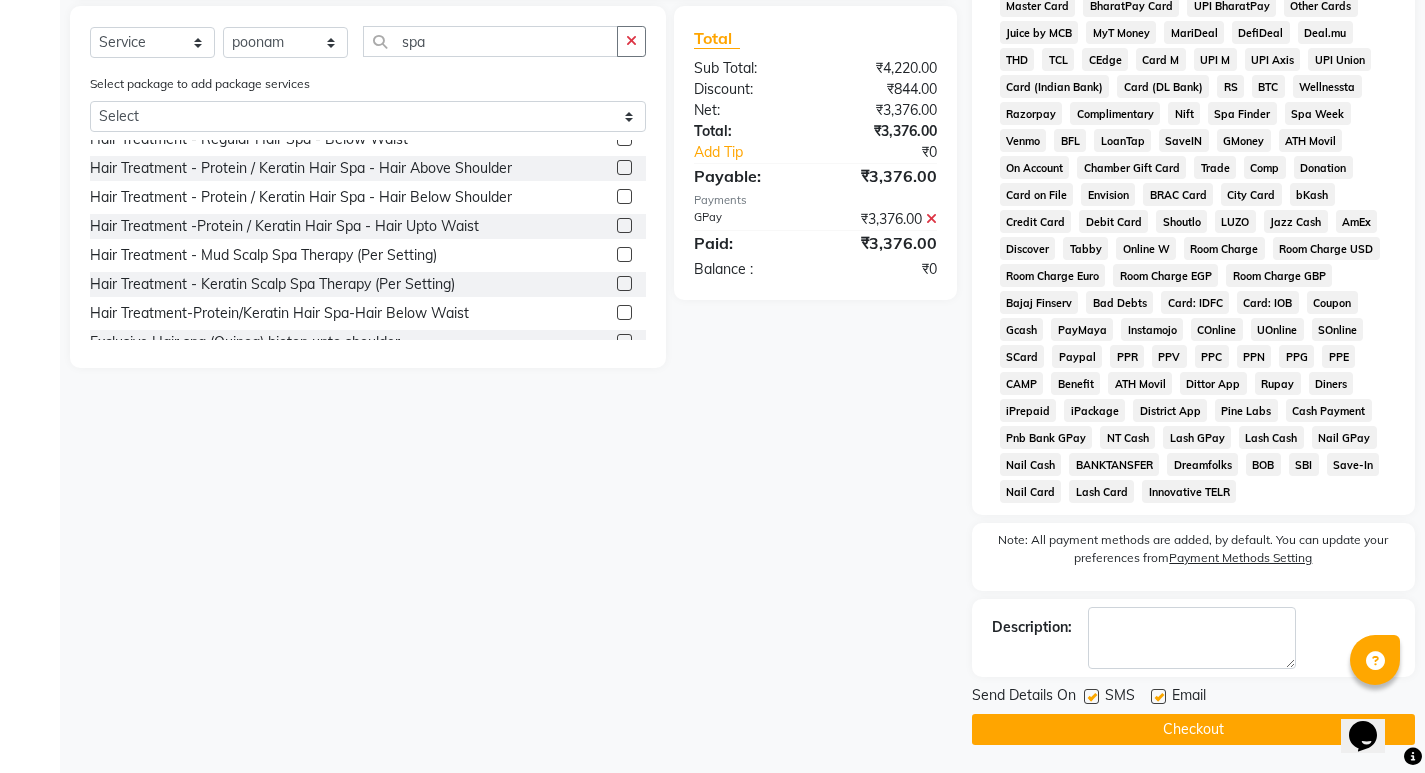 scroll, scrollTop: 772, scrollLeft: 0, axis: vertical 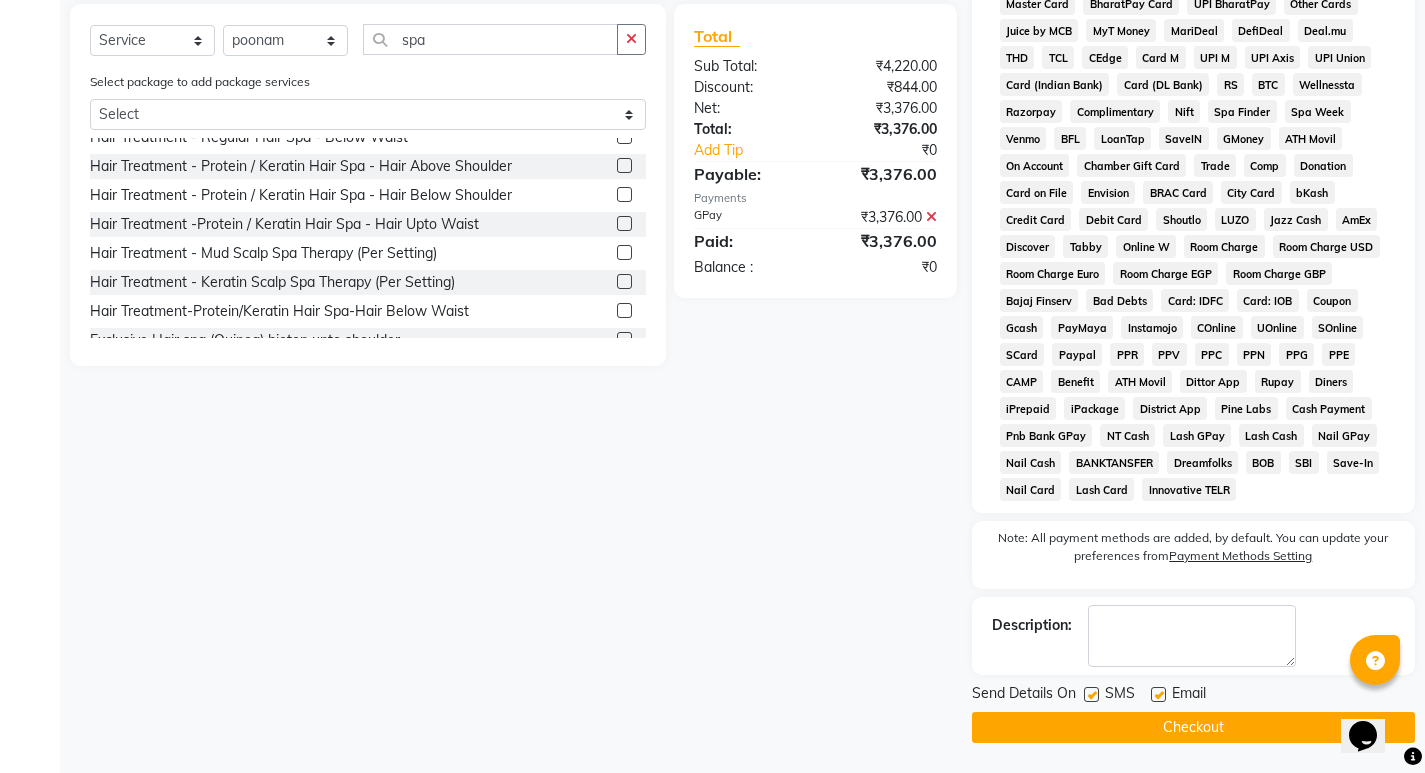 click on "Checkout" 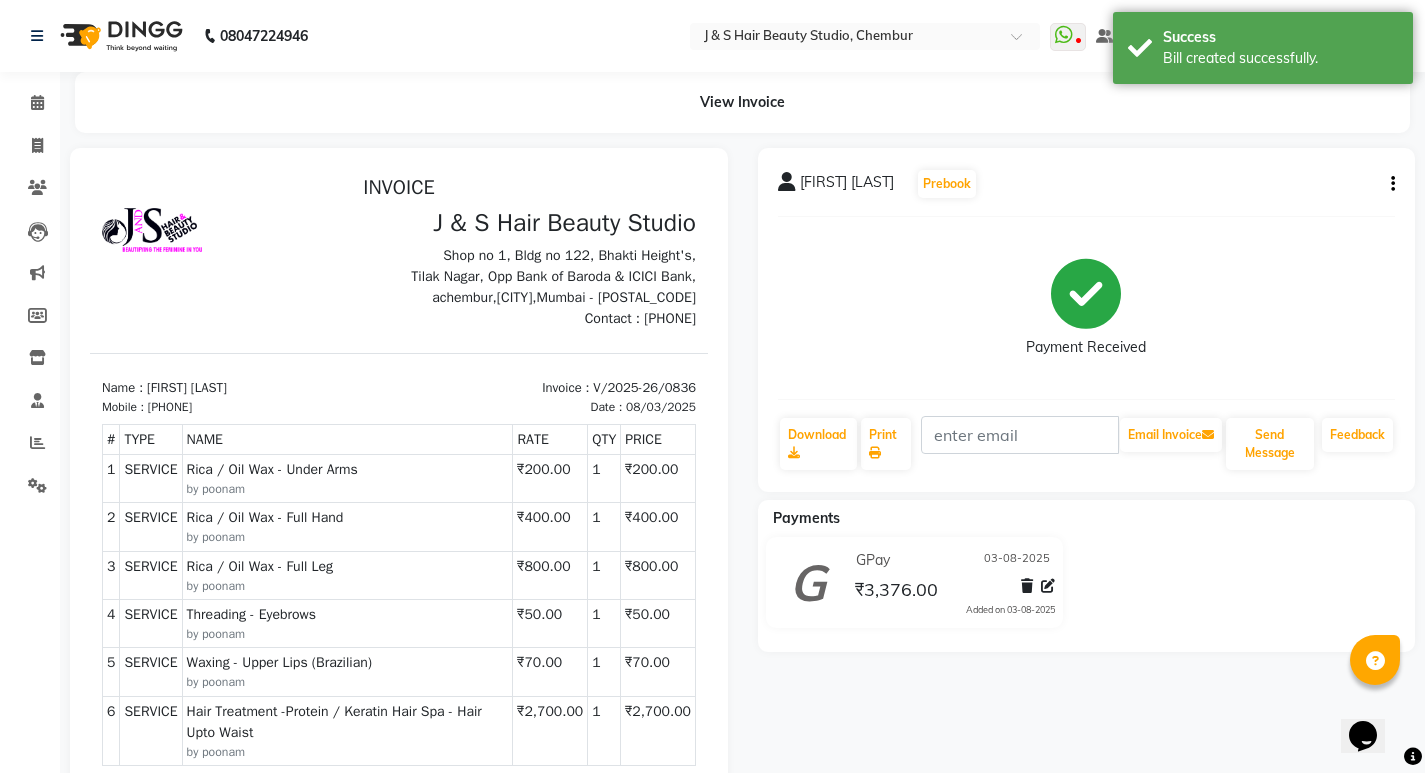 scroll, scrollTop: 0, scrollLeft: 0, axis: both 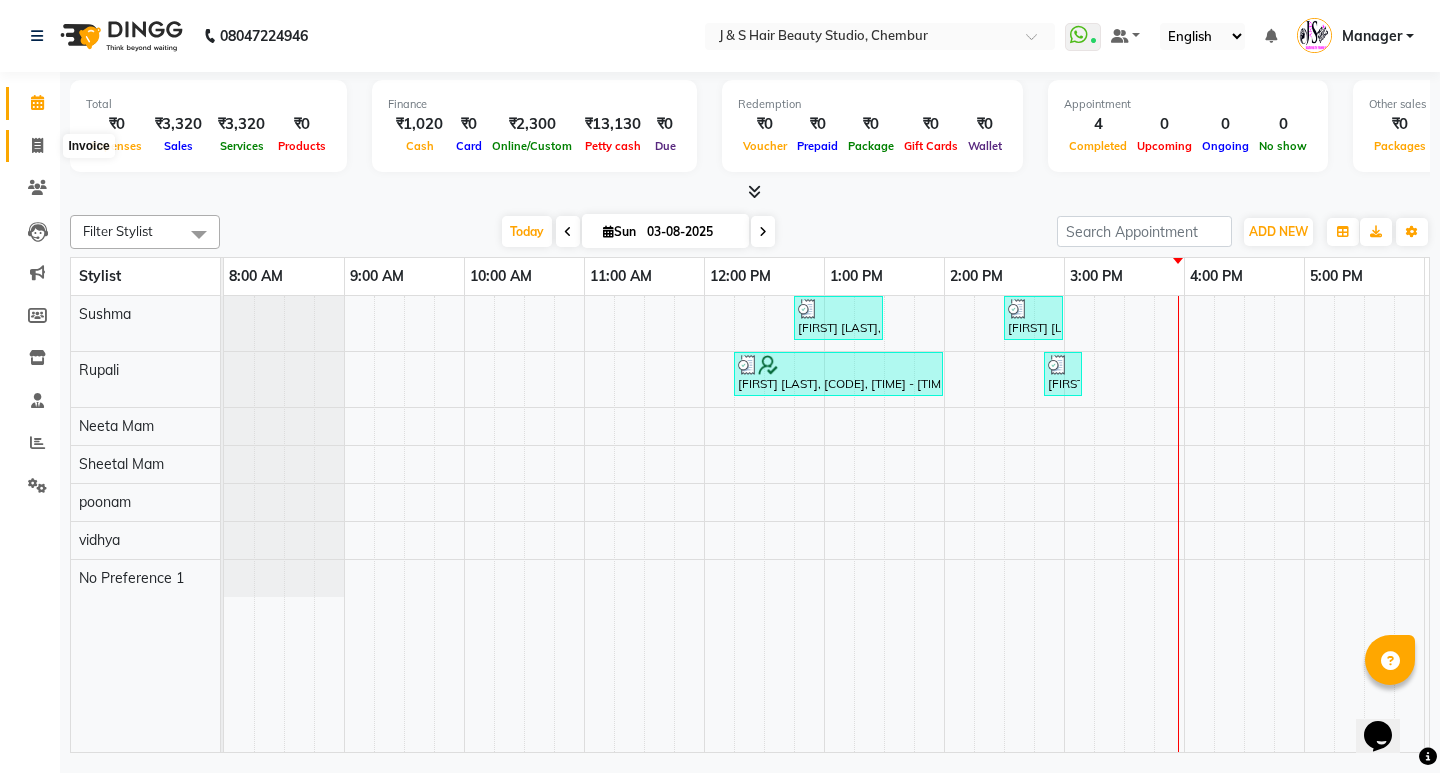drag, startPoint x: 30, startPoint y: 142, endPoint x: 88, endPoint y: 130, distance: 59.22837 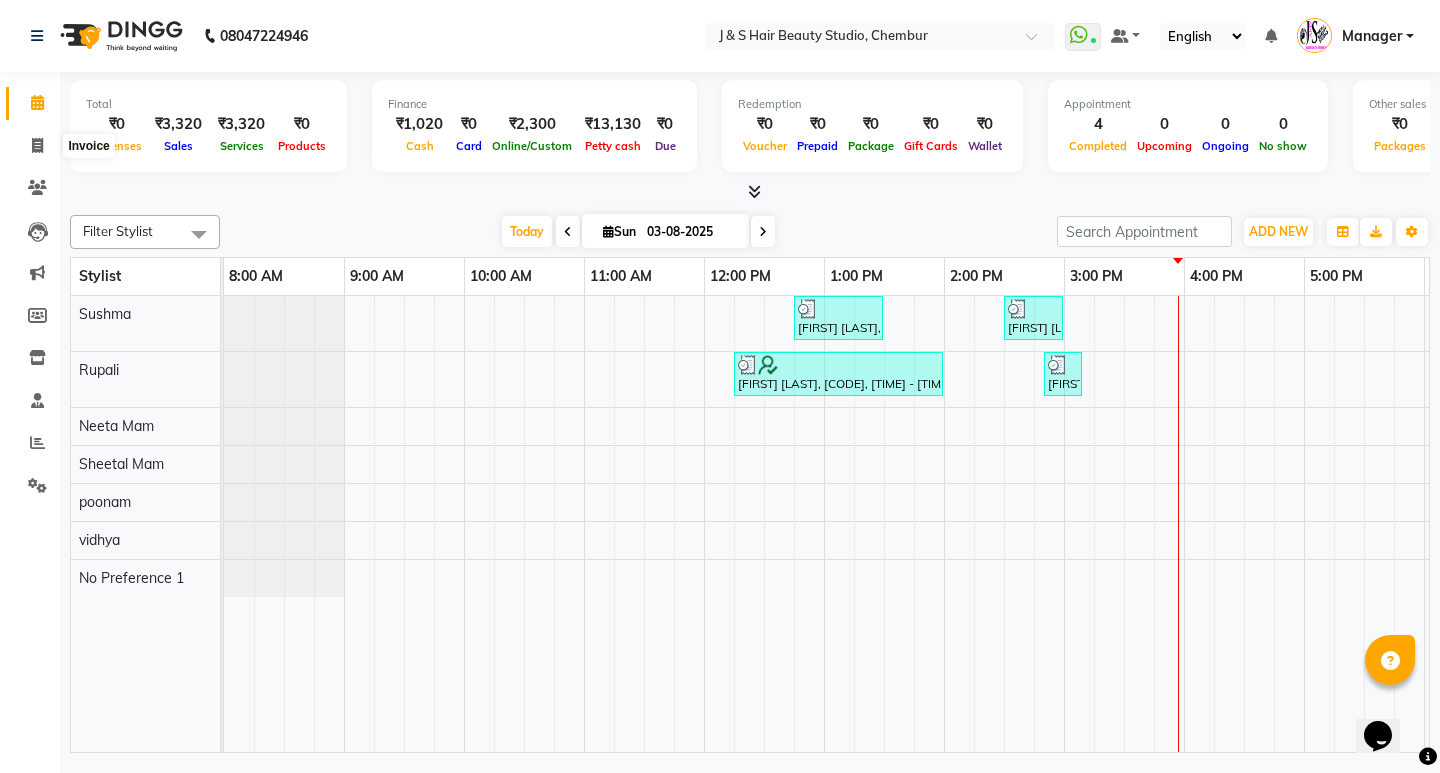 select on "service" 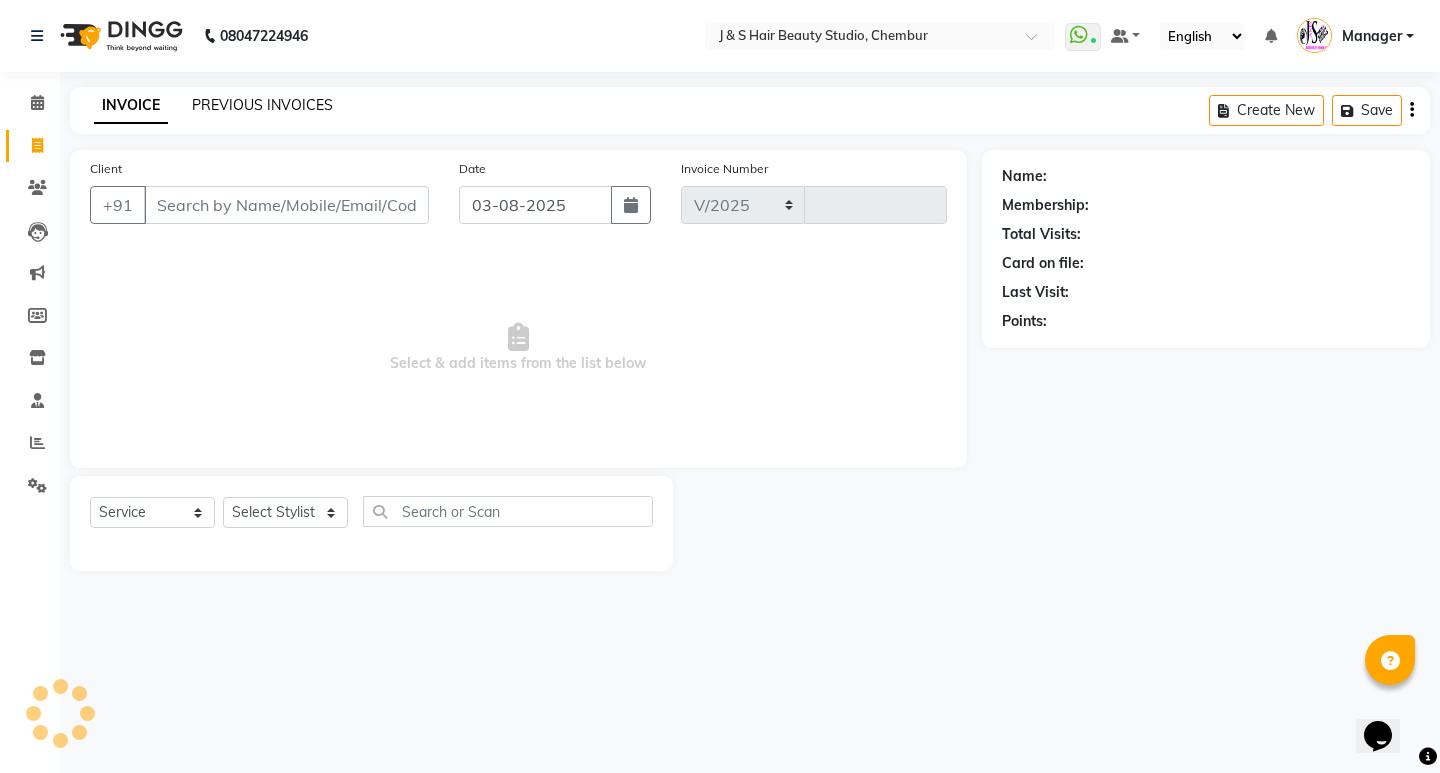 select on "143" 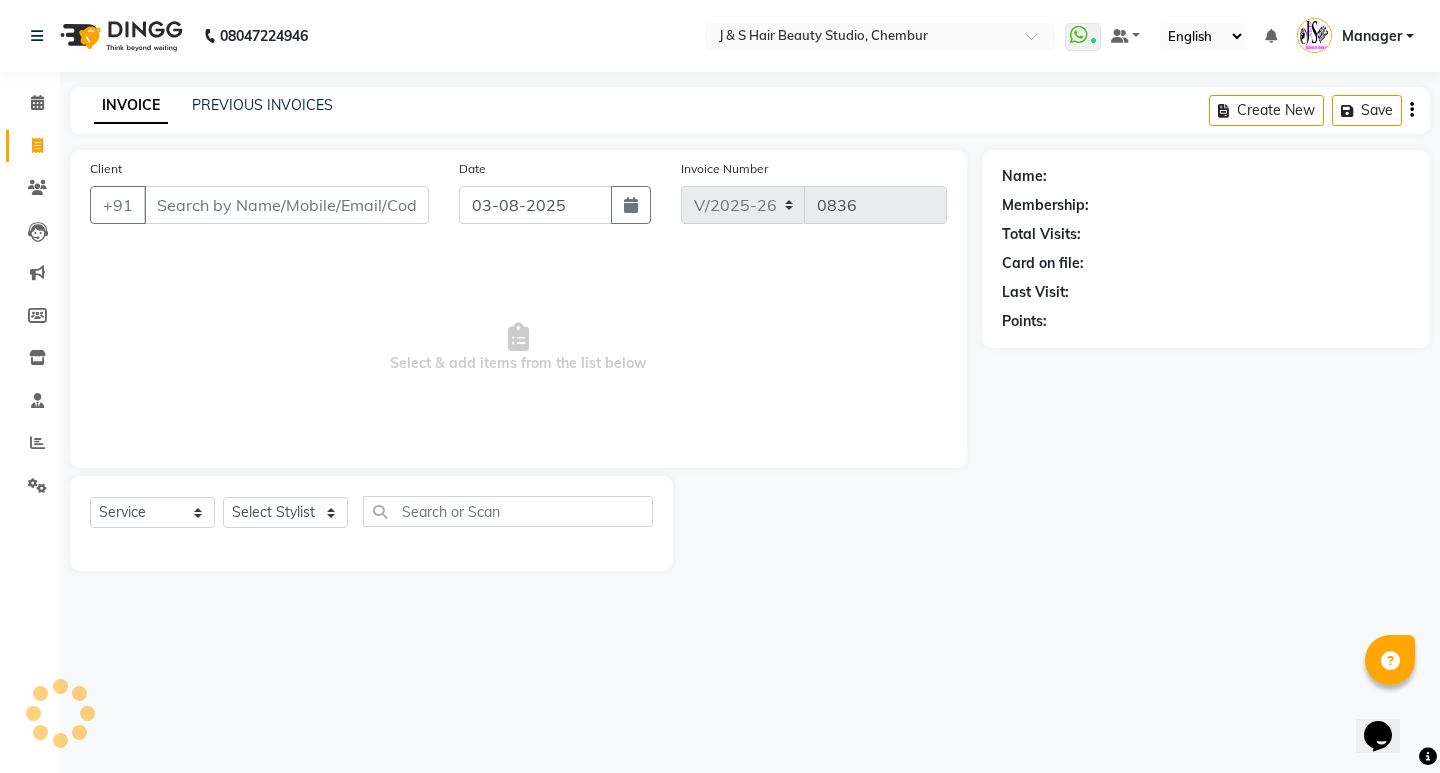 click on "PREVIOUS INVOICES" 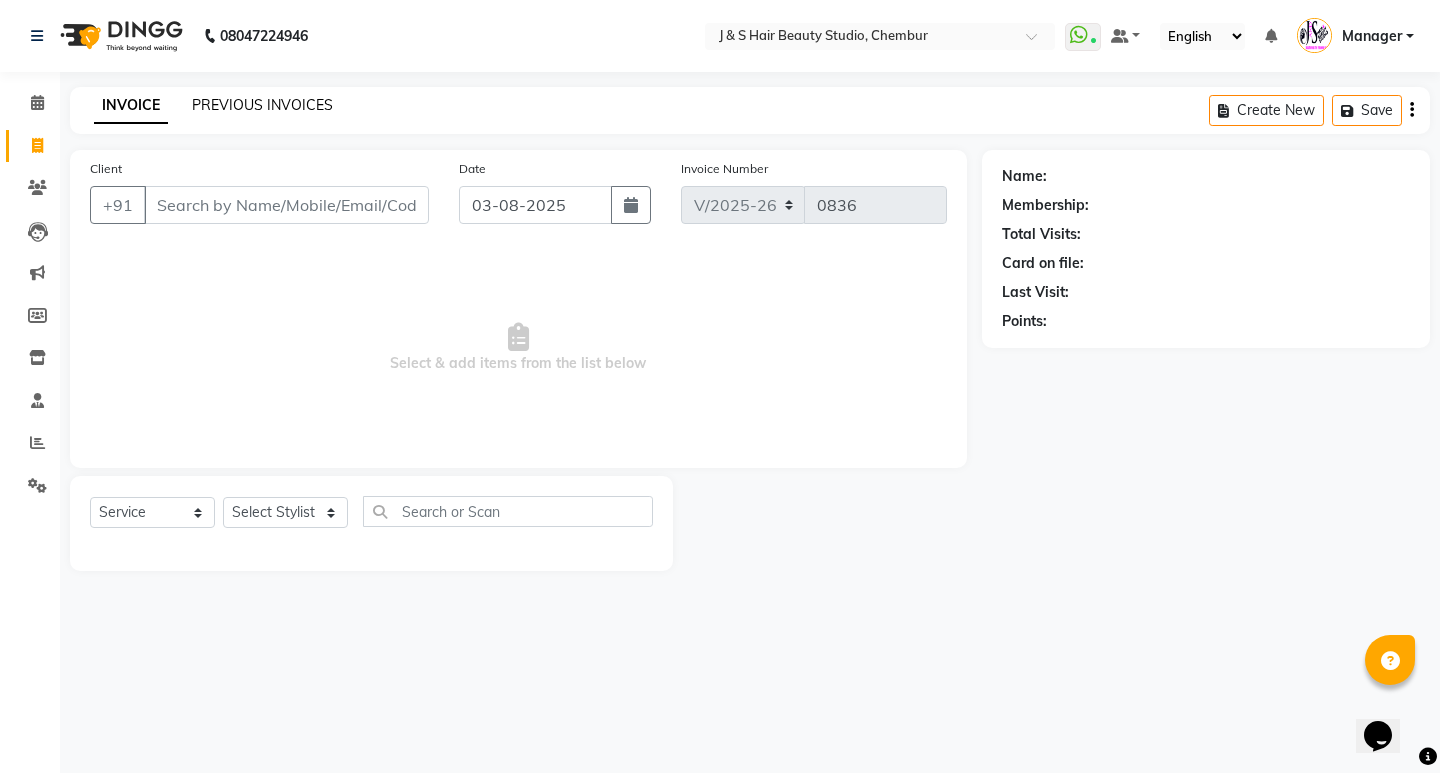 click on "PREVIOUS INVOICES" 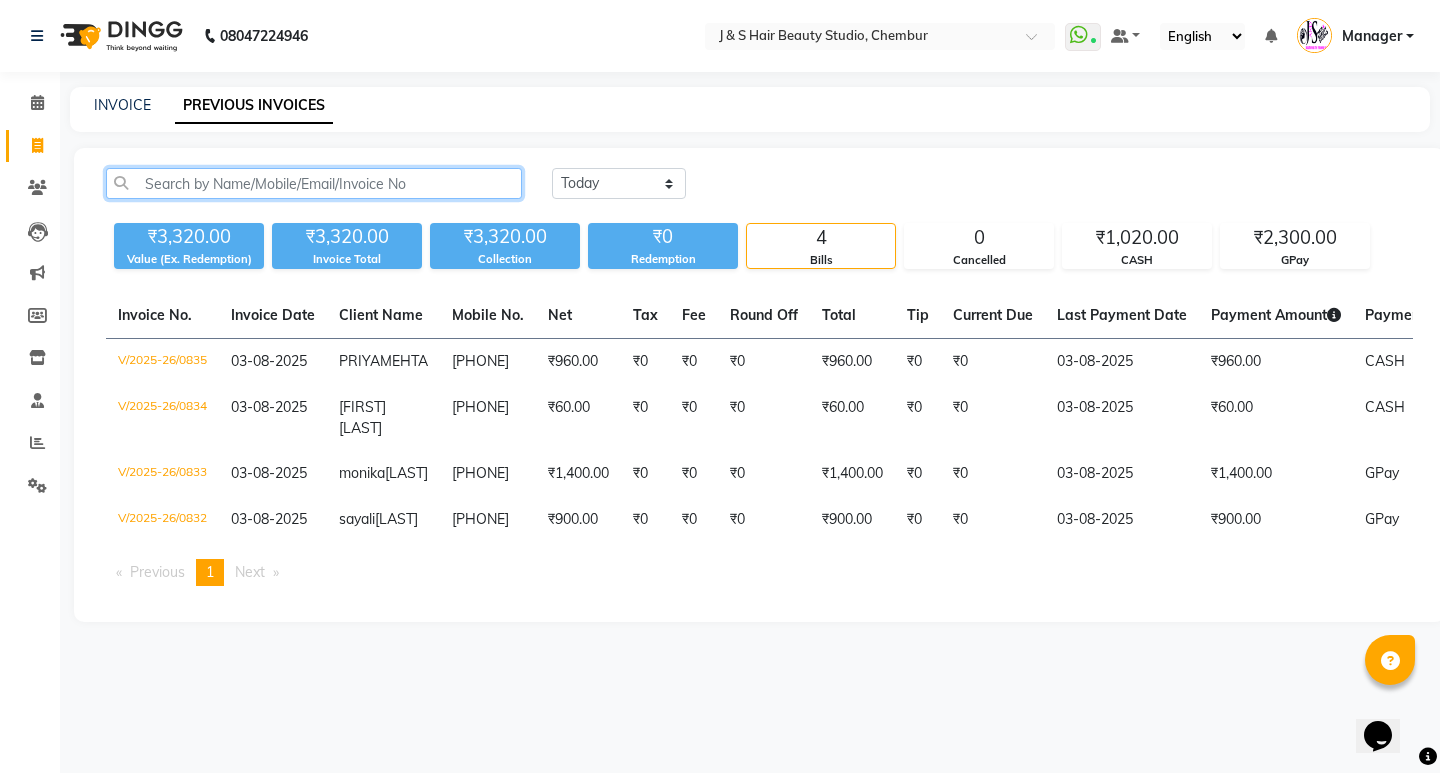 click 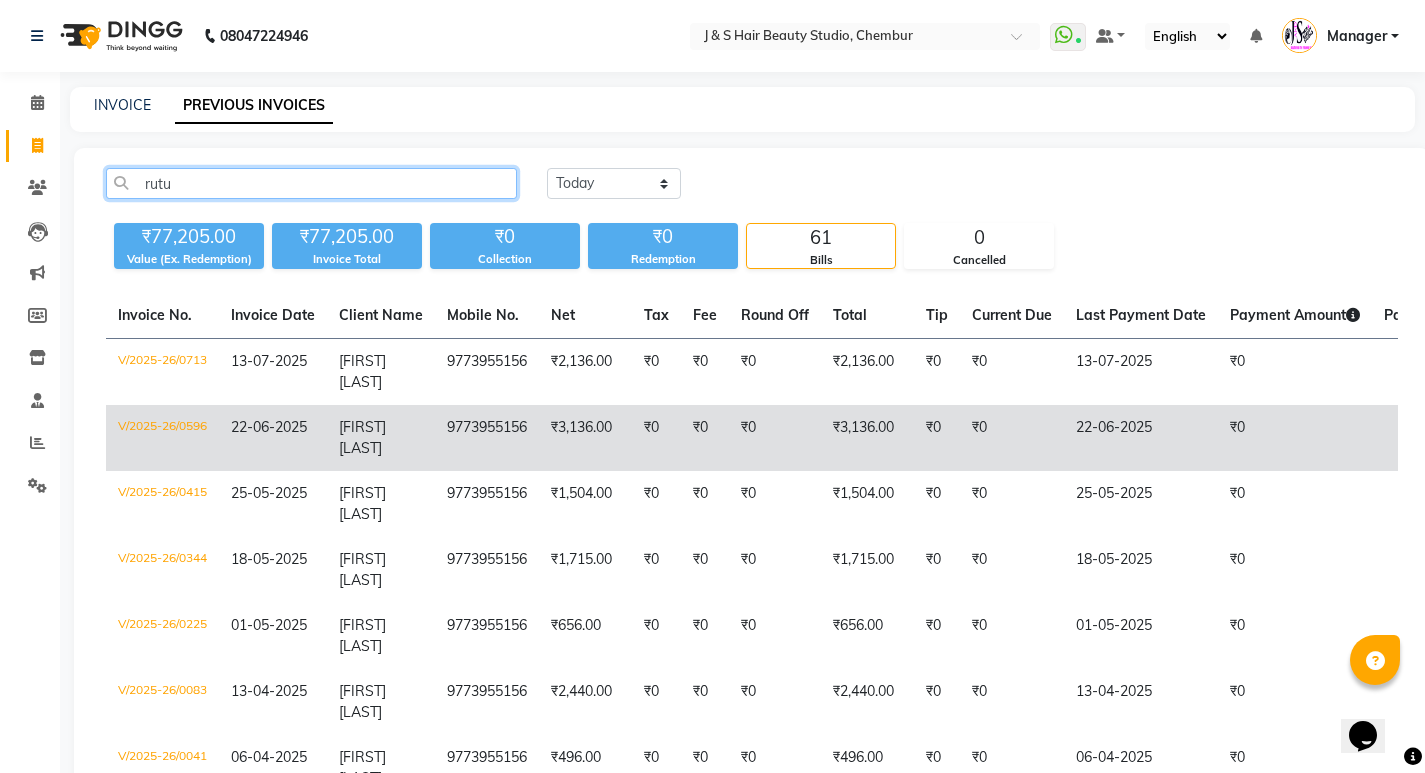 type on "rutu" 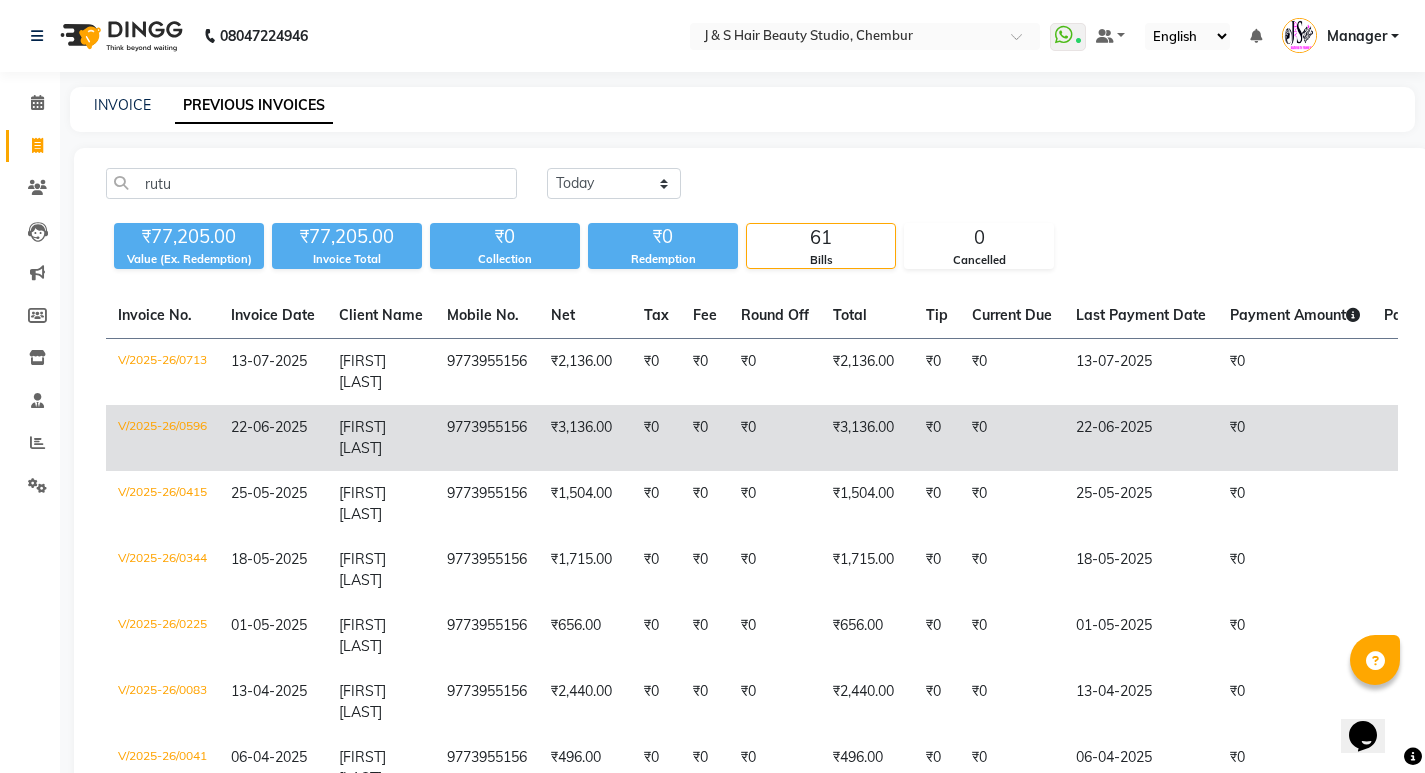 click on "Rutuja  Ingale" 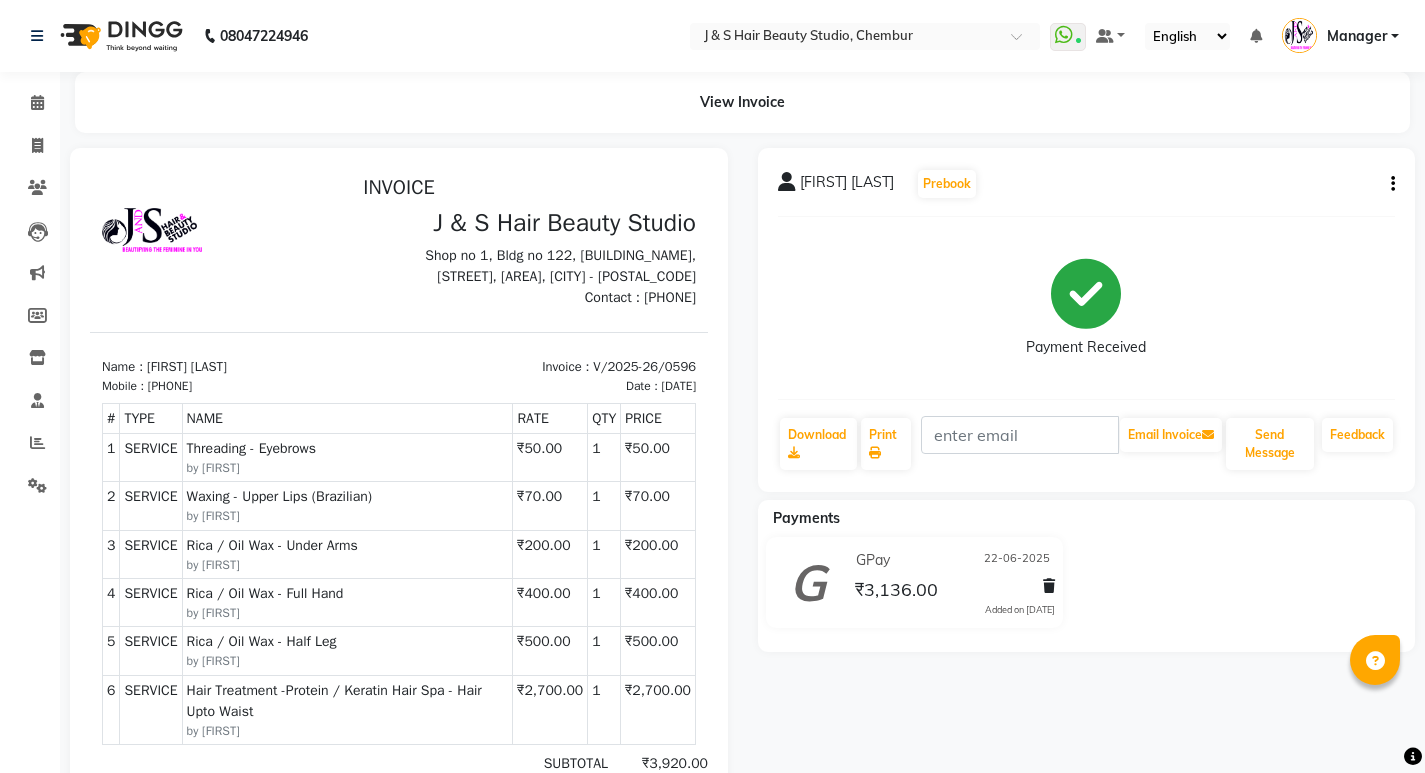 scroll, scrollTop: 0, scrollLeft: 0, axis: both 